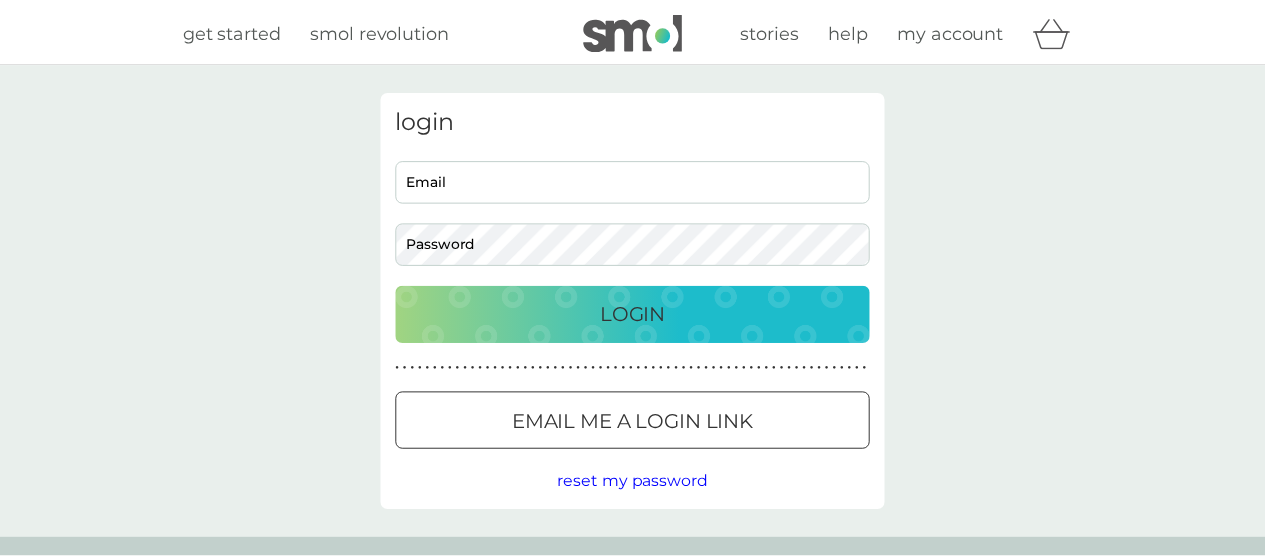 scroll, scrollTop: 0, scrollLeft: 0, axis: both 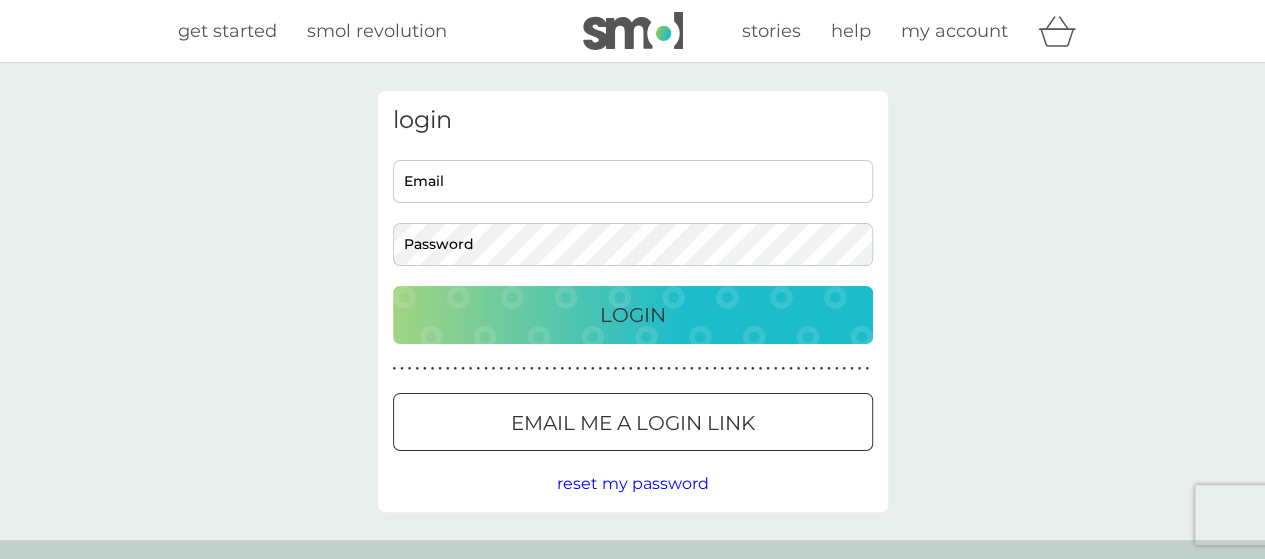 click on "Email" at bounding box center (633, 181) 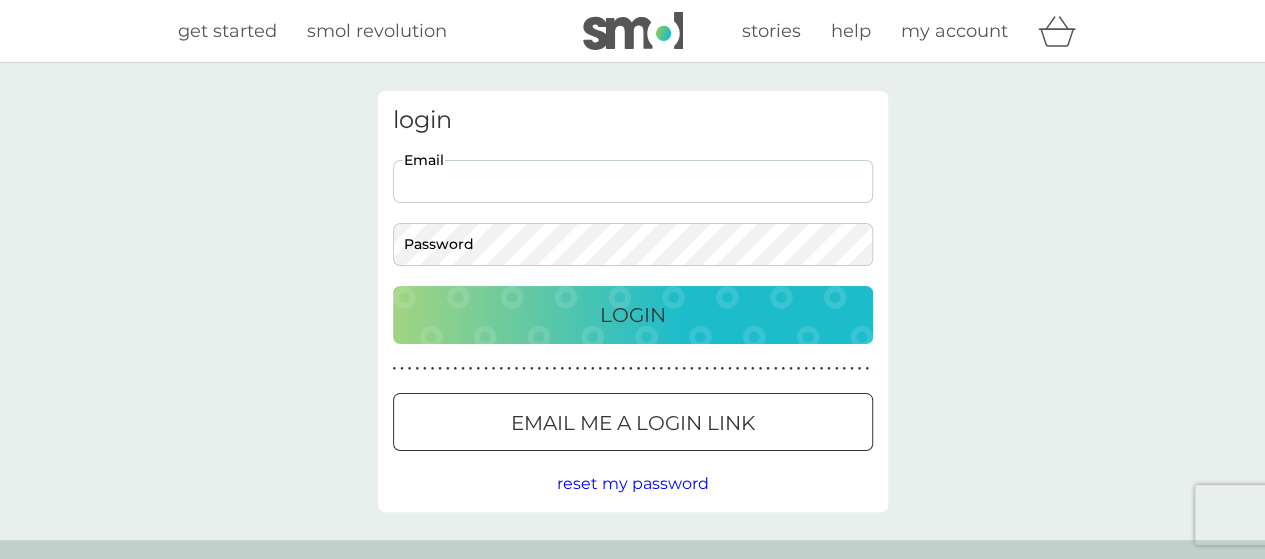 scroll, scrollTop: 0, scrollLeft: 0, axis: both 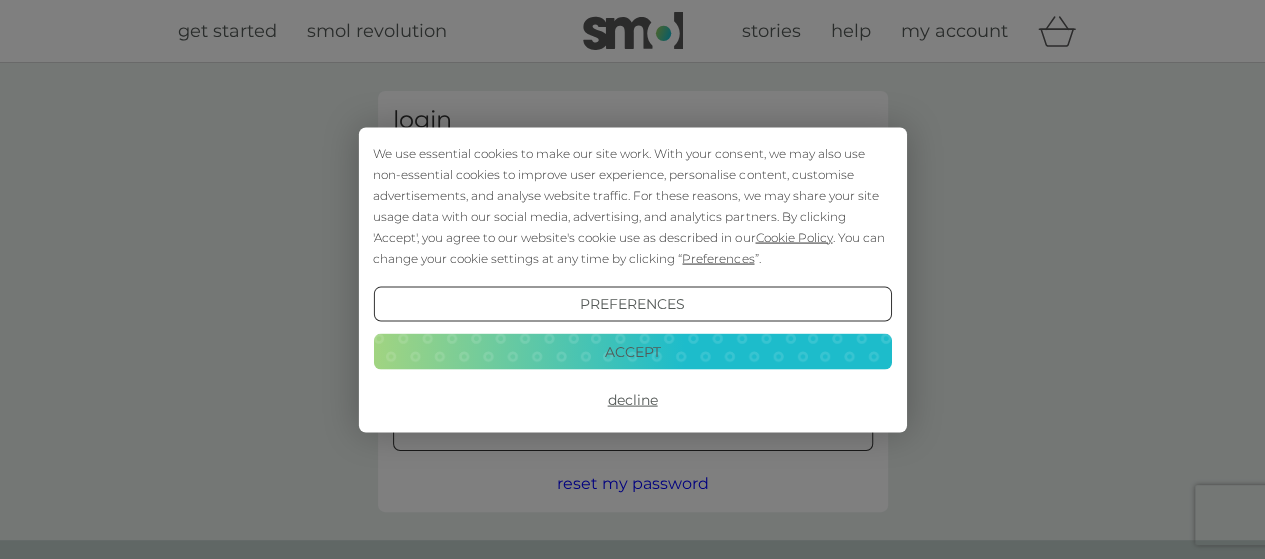 click on "Accept" at bounding box center (632, 352) 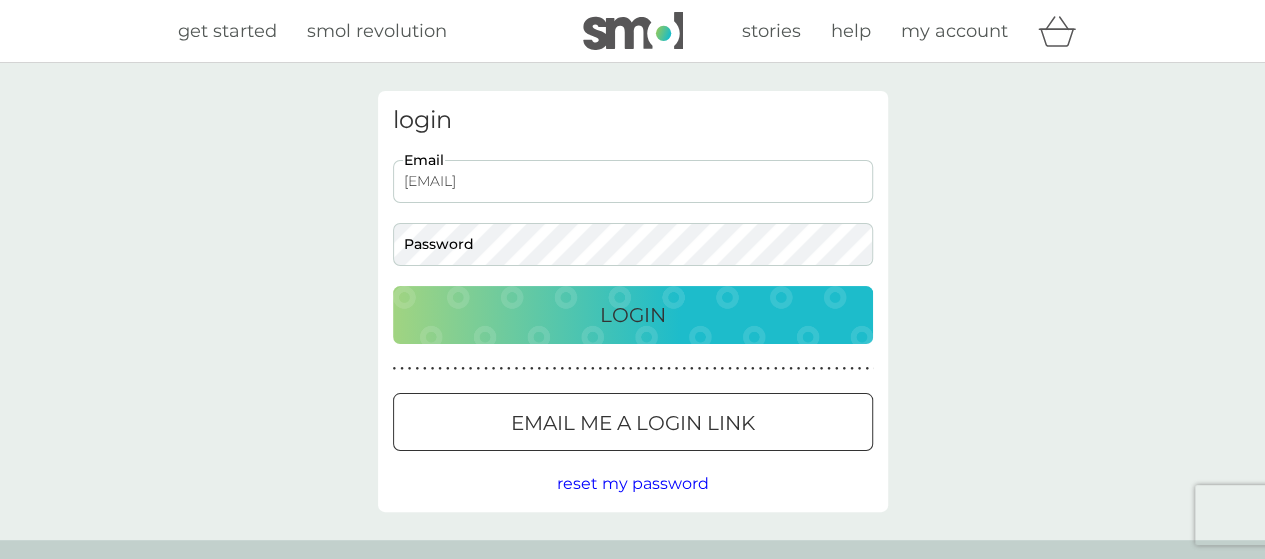 drag, startPoint x: 645, startPoint y: 191, endPoint x: 228, endPoint y: 177, distance: 417.23495 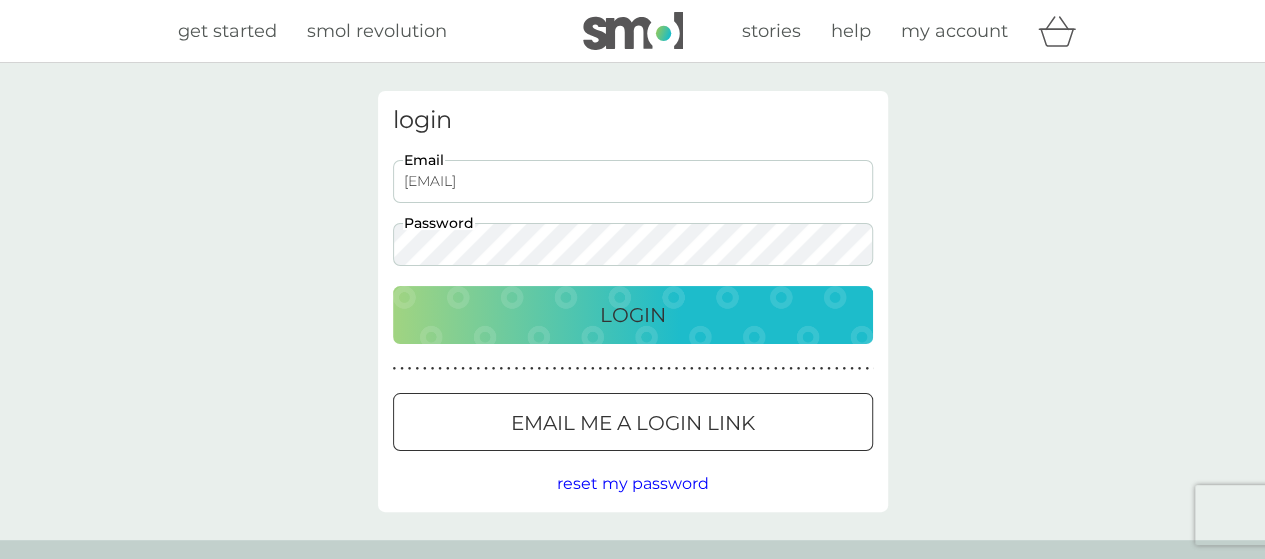 click on "Login" at bounding box center [633, 315] 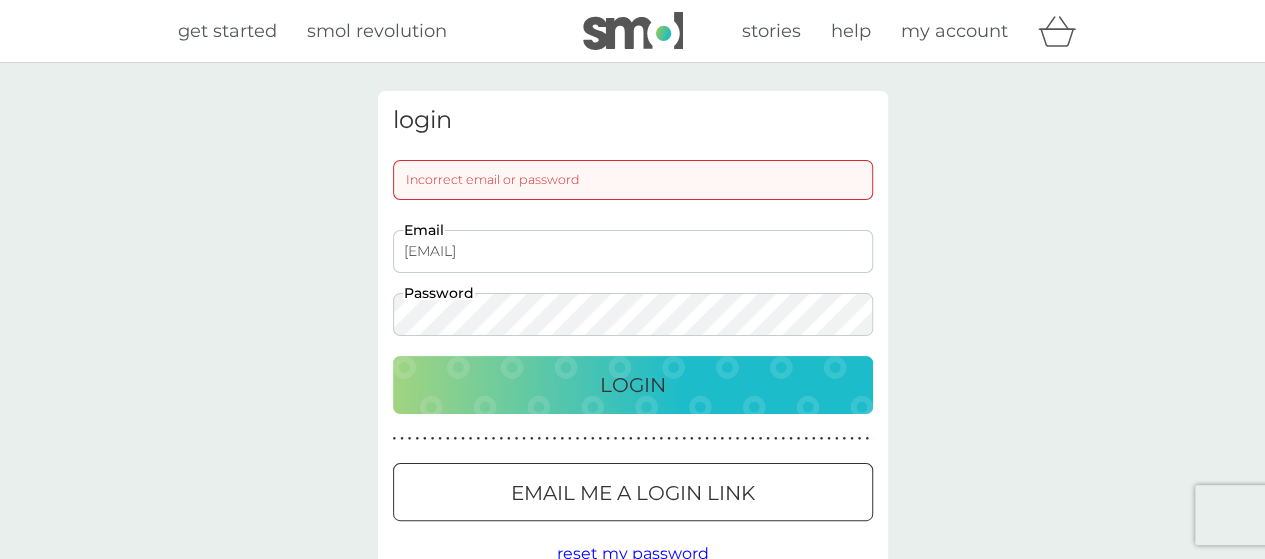 click on "Login" at bounding box center (633, 385) 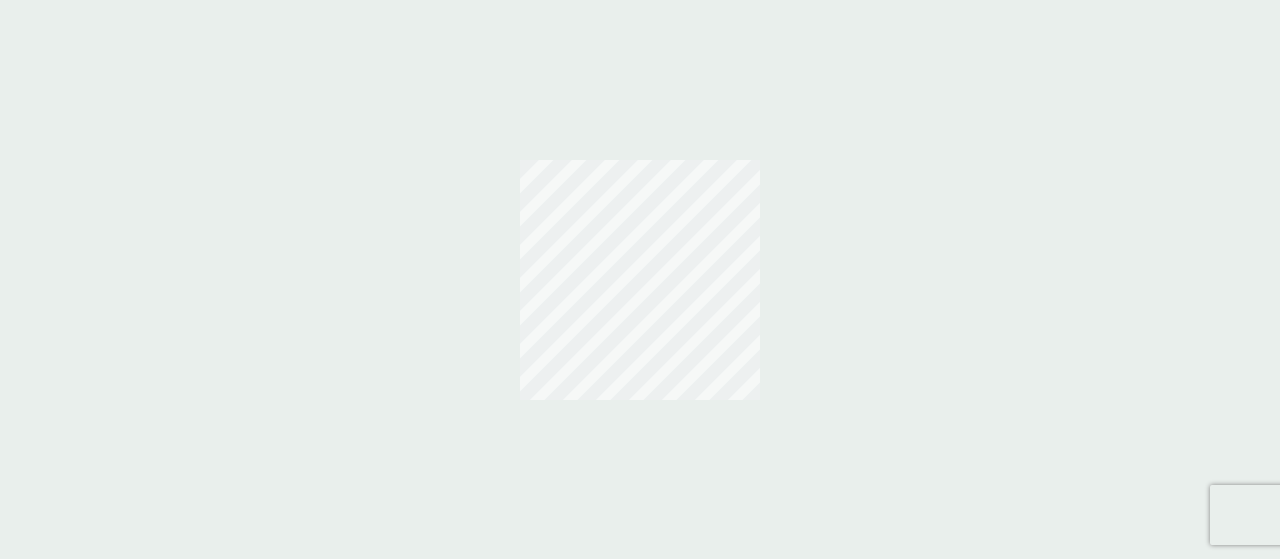 scroll, scrollTop: 0, scrollLeft: 0, axis: both 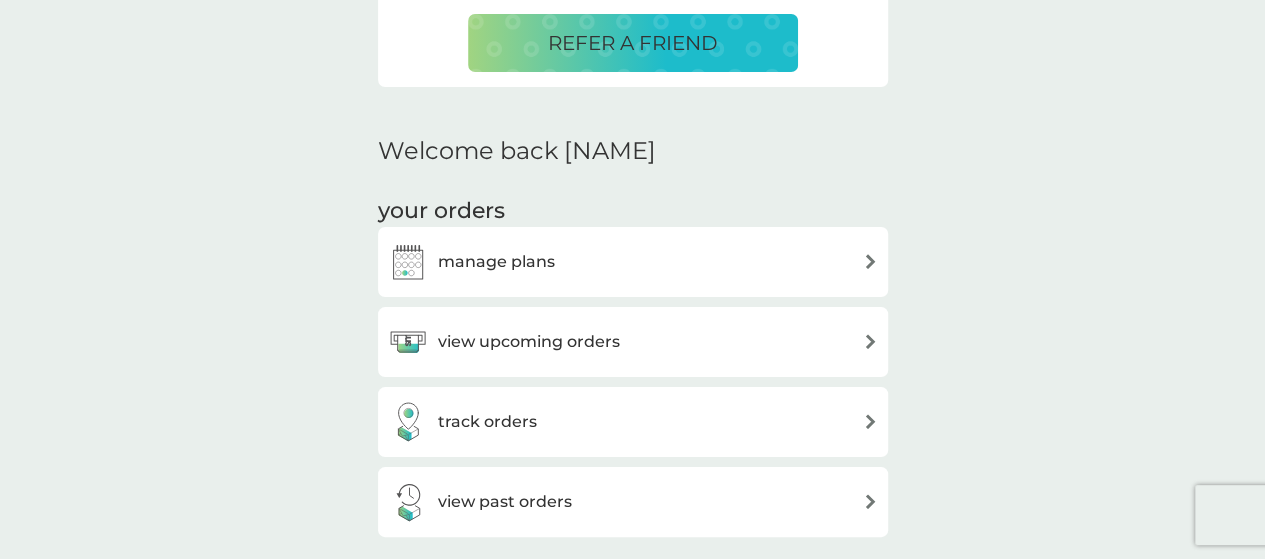 click on "manage plans" at bounding box center [633, 262] 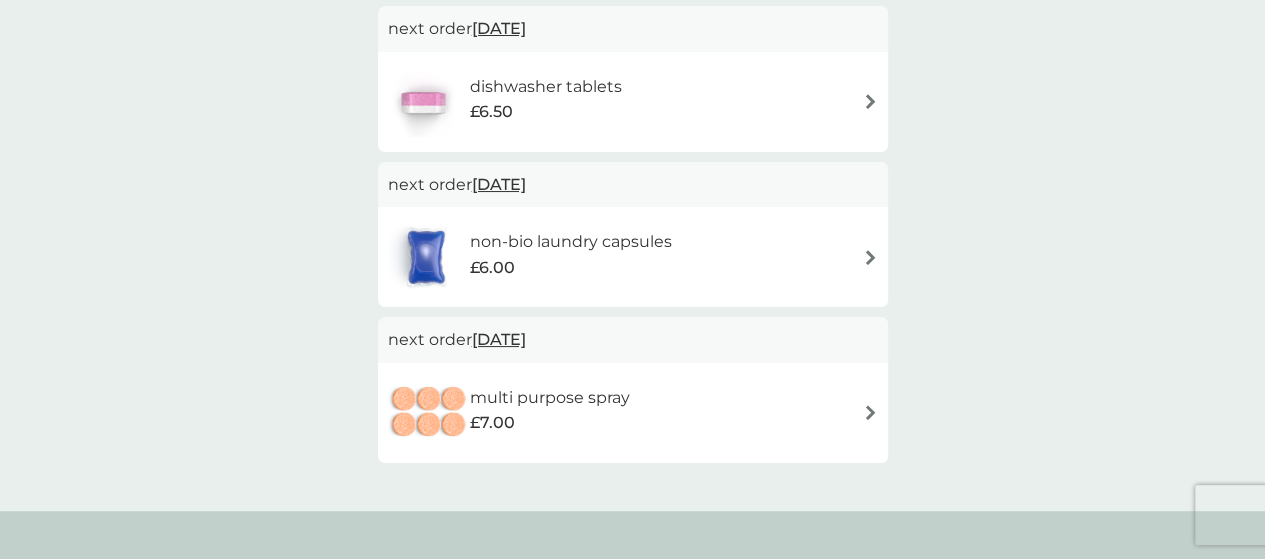 scroll, scrollTop: 0, scrollLeft: 0, axis: both 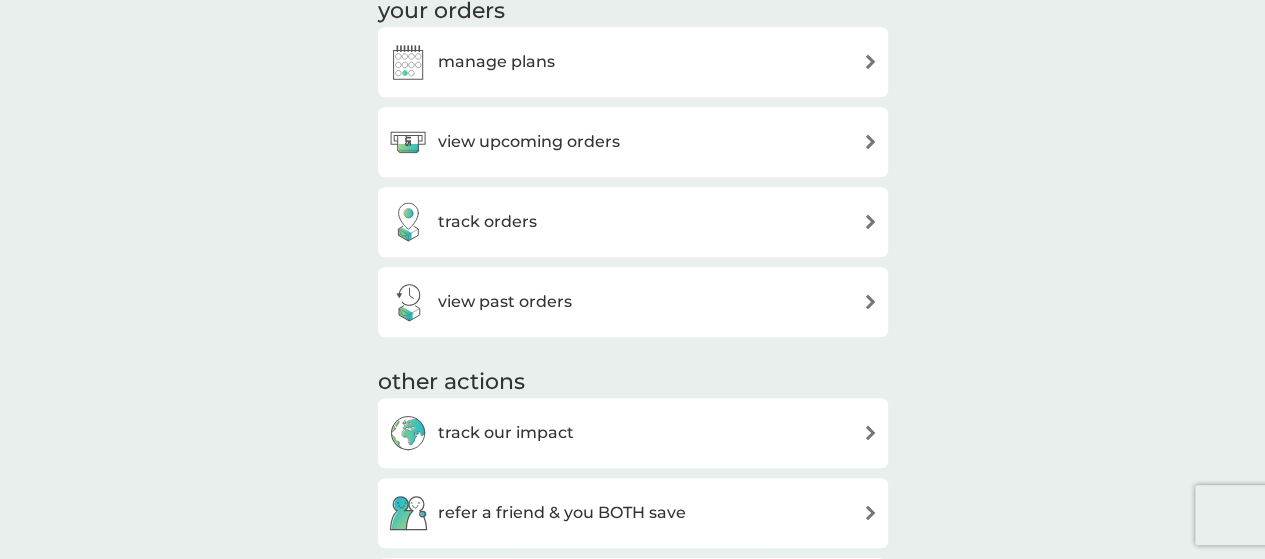 click on "view upcoming orders" at bounding box center [529, 142] 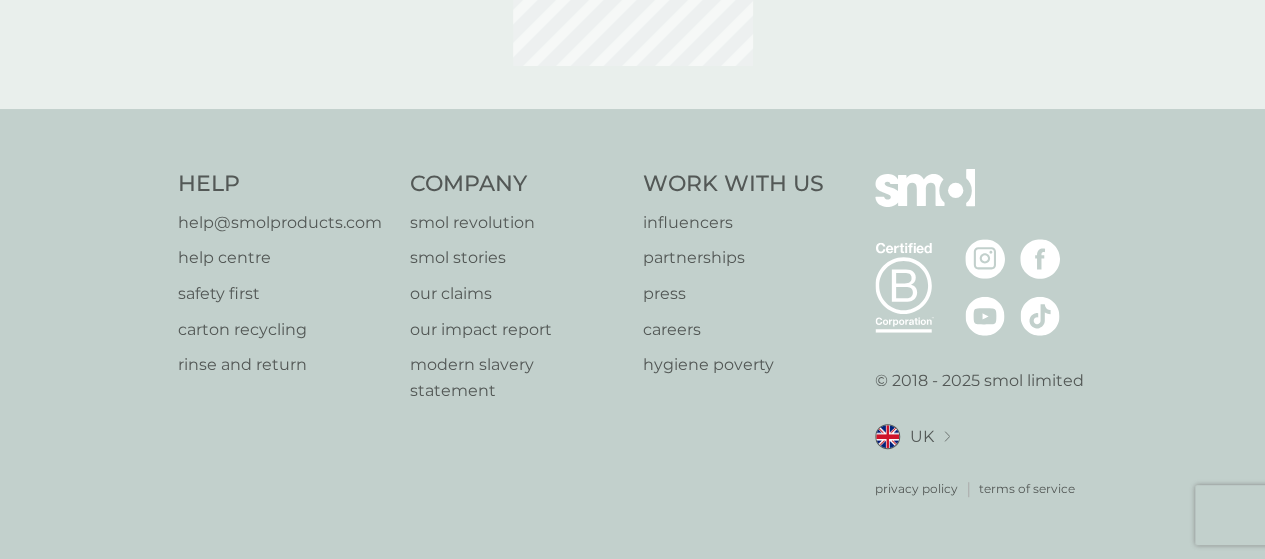 scroll, scrollTop: 0, scrollLeft: 0, axis: both 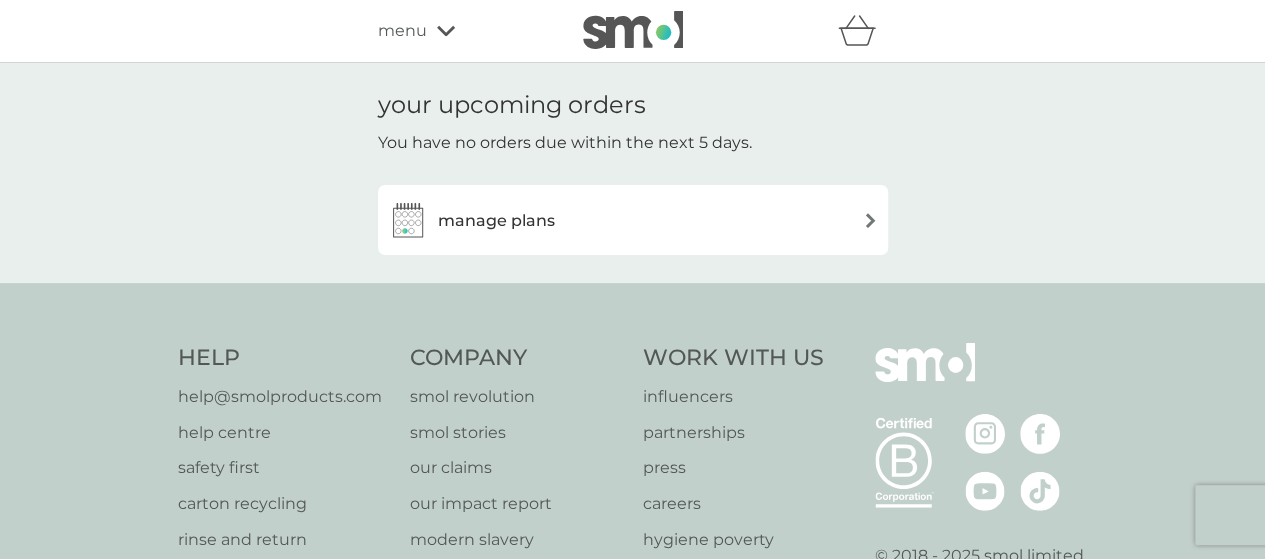 click on "manage plans" at bounding box center [633, 220] 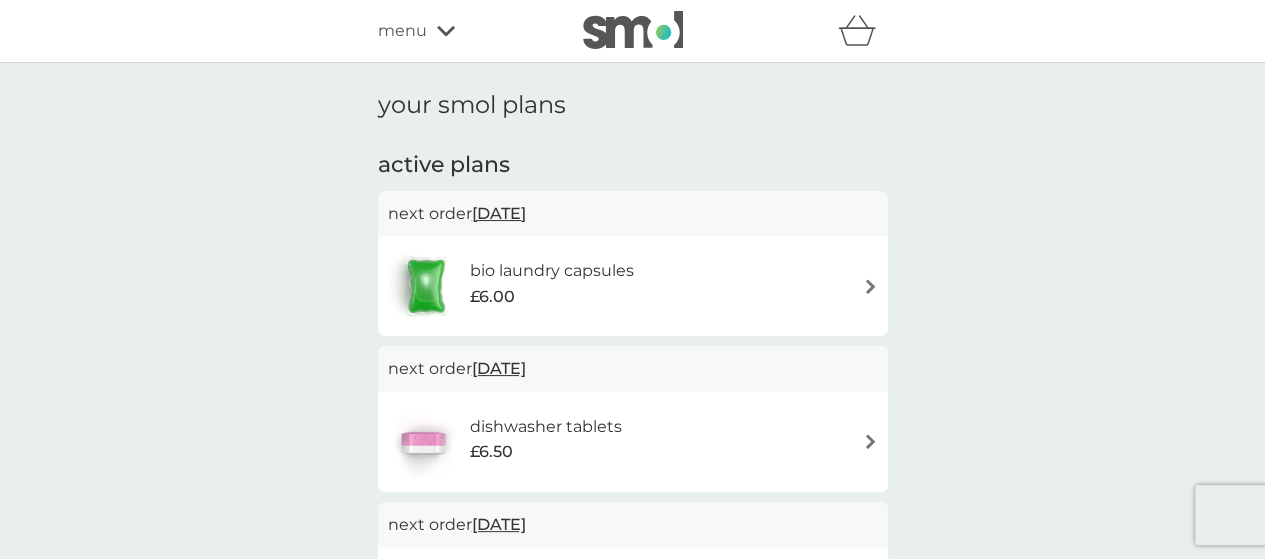 scroll, scrollTop: 100, scrollLeft: 0, axis: vertical 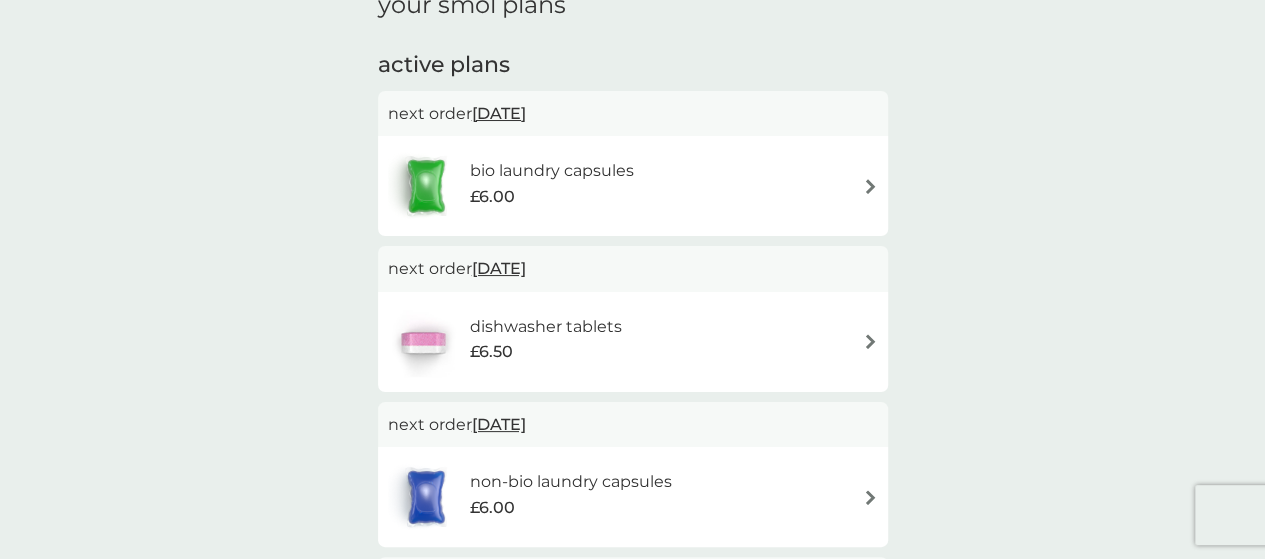 click on "[DATE]" at bounding box center [499, 113] 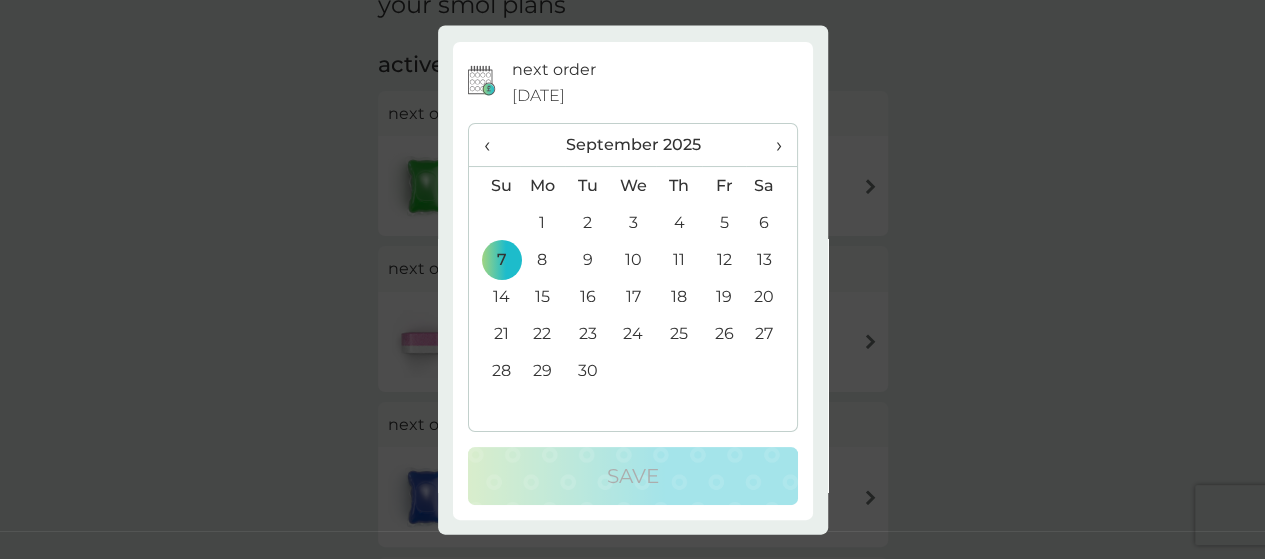 scroll, scrollTop: 0, scrollLeft: 0, axis: both 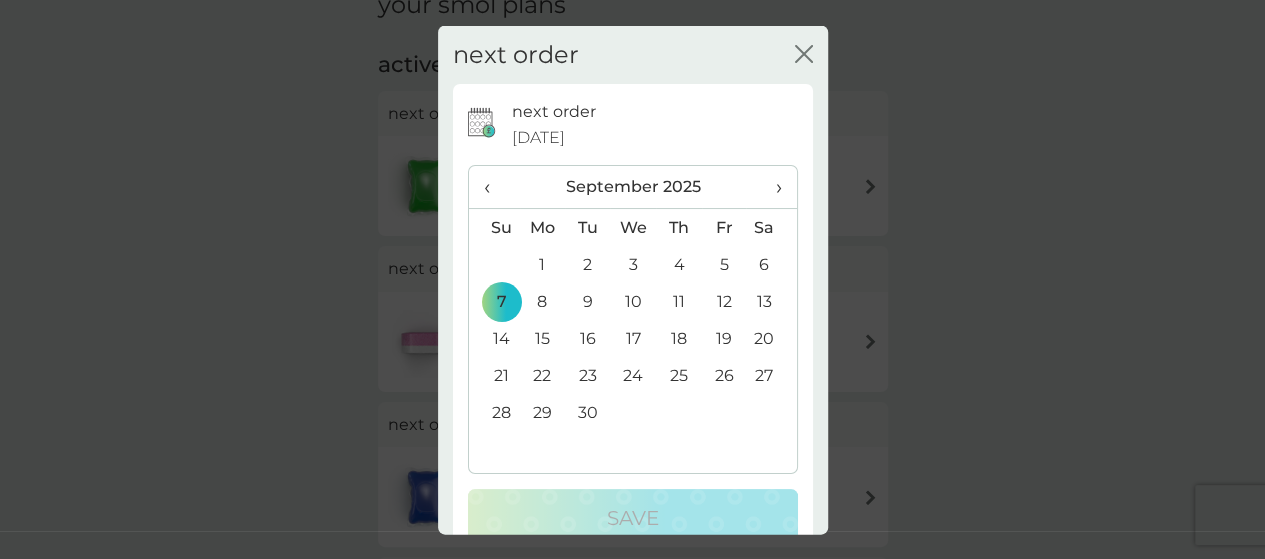 click on "close" 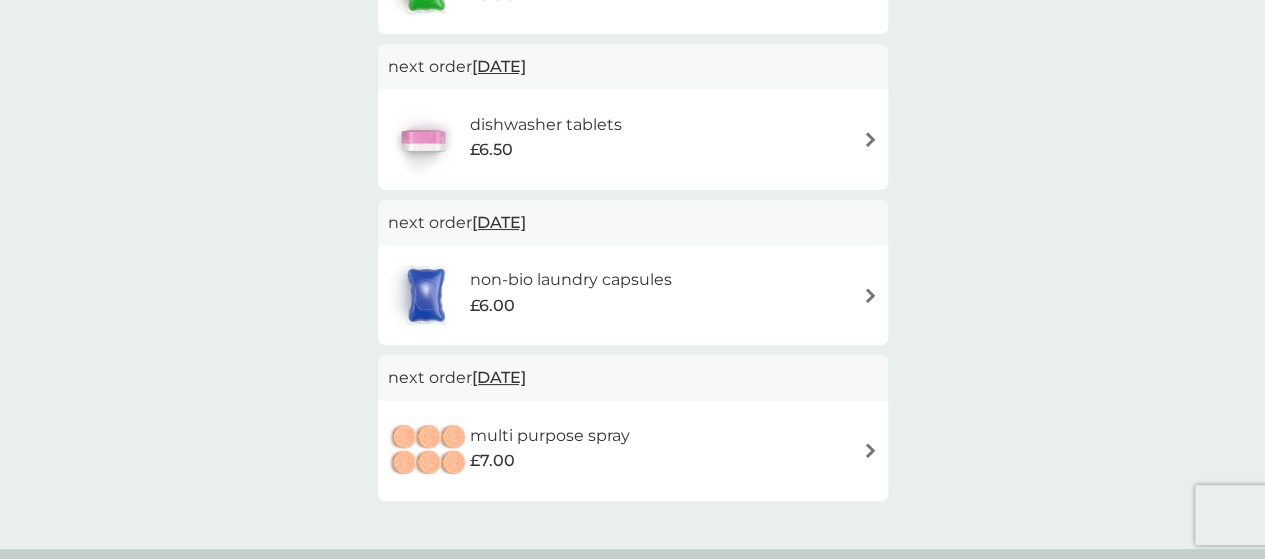 scroll, scrollTop: 100, scrollLeft: 0, axis: vertical 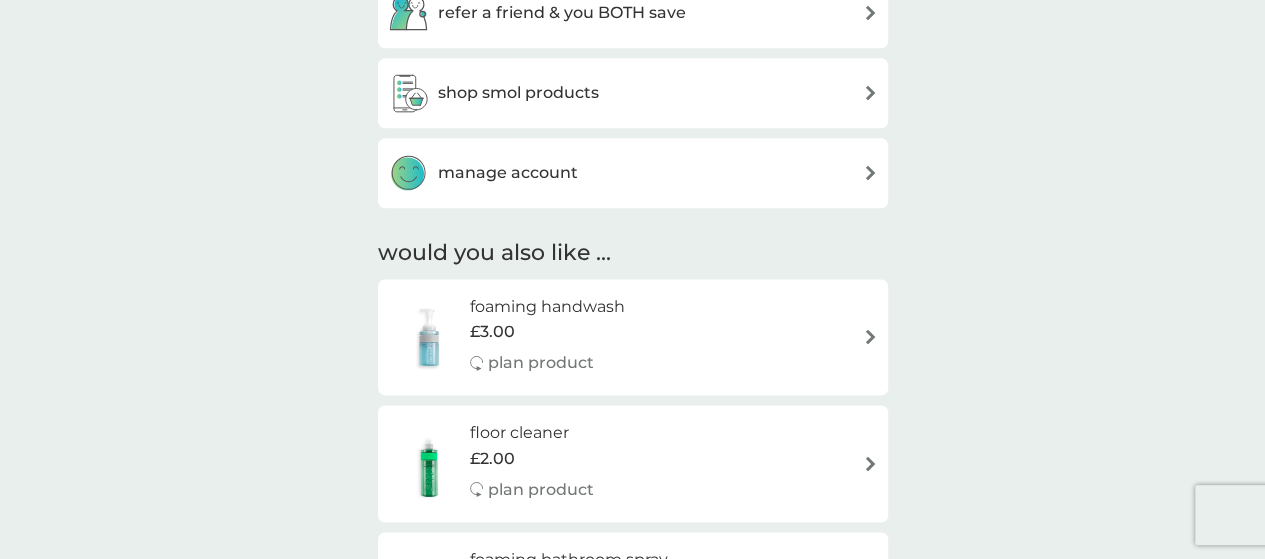 click on "manage account" at bounding box center (633, 173) 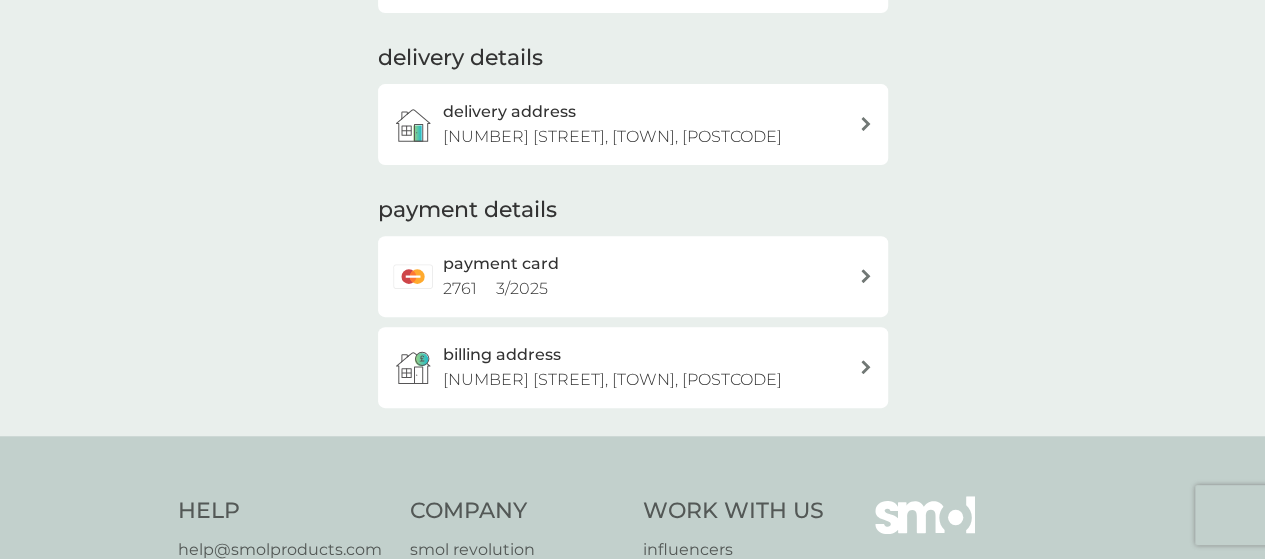 scroll, scrollTop: 300, scrollLeft: 0, axis: vertical 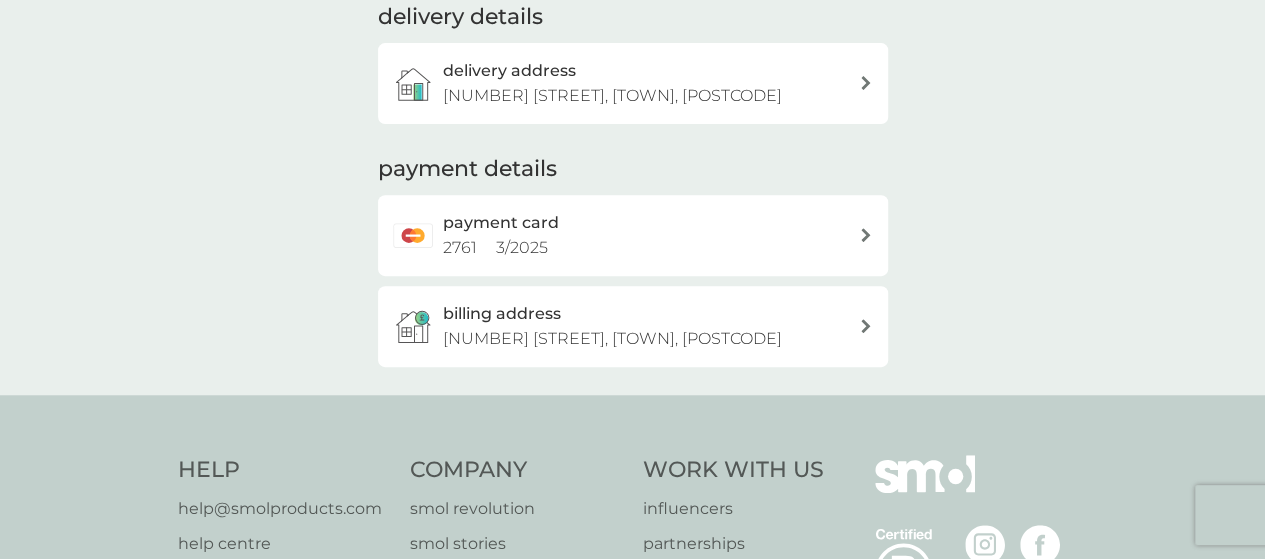 click on "payment card 2761   [DATE]" at bounding box center [633, 235] 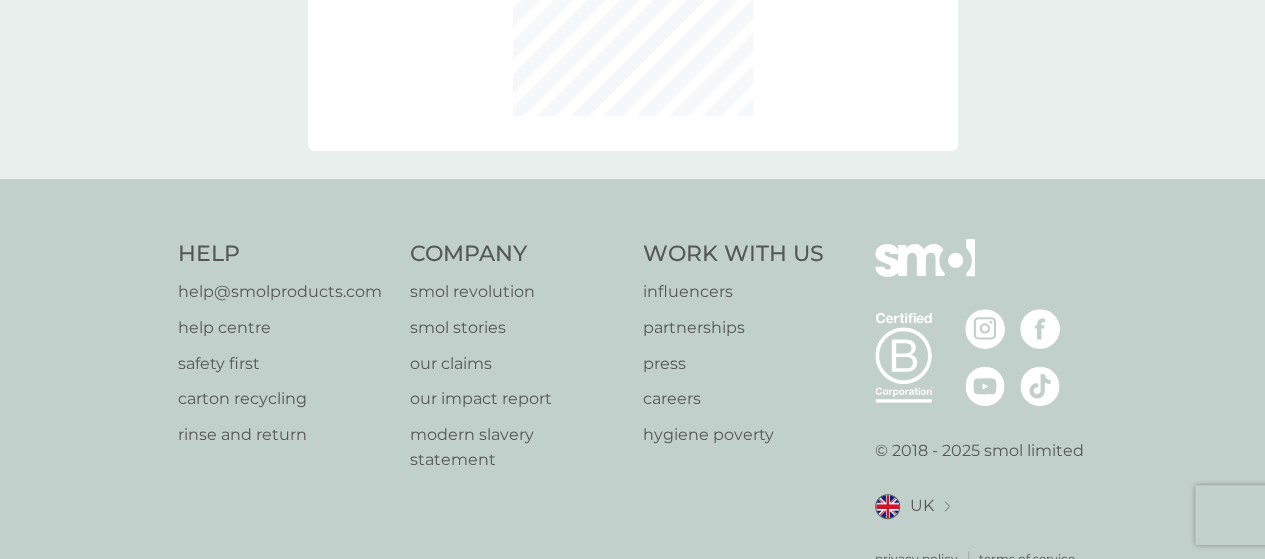 scroll, scrollTop: 0, scrollLeft: 0, axis: both 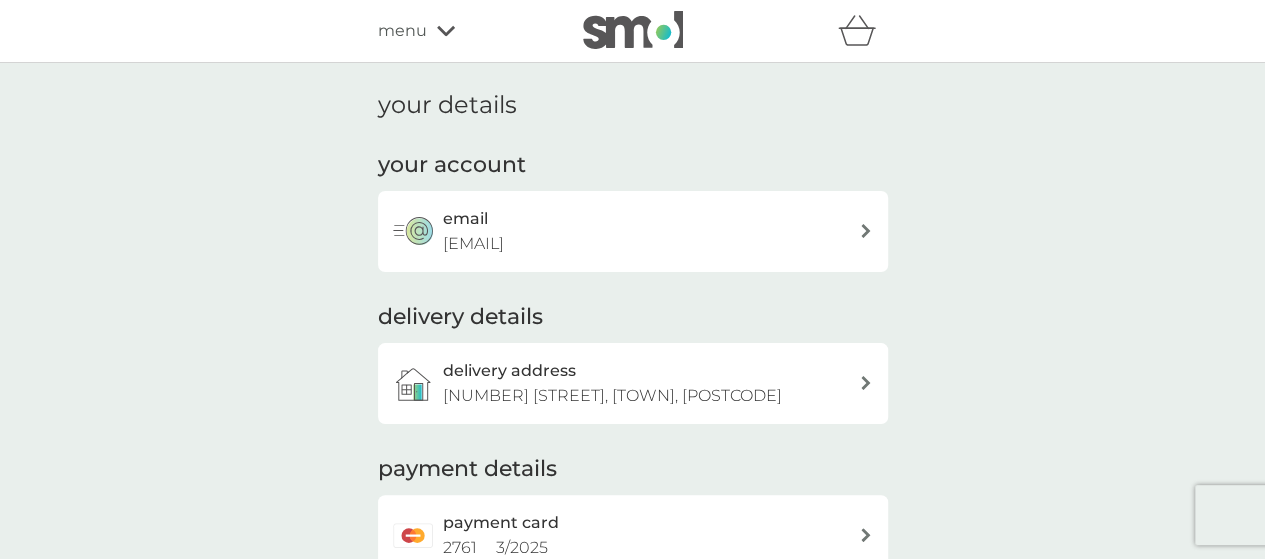 click on "menu" at bounding box center (402, 31) 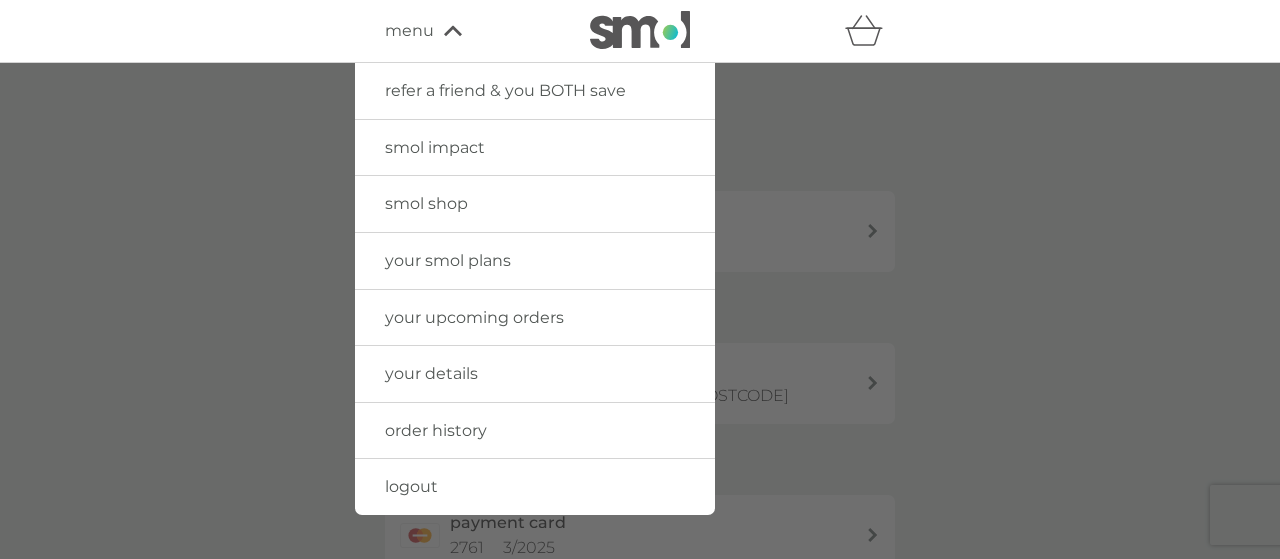 click on "your smol plans" at bounding box center [448, 260] 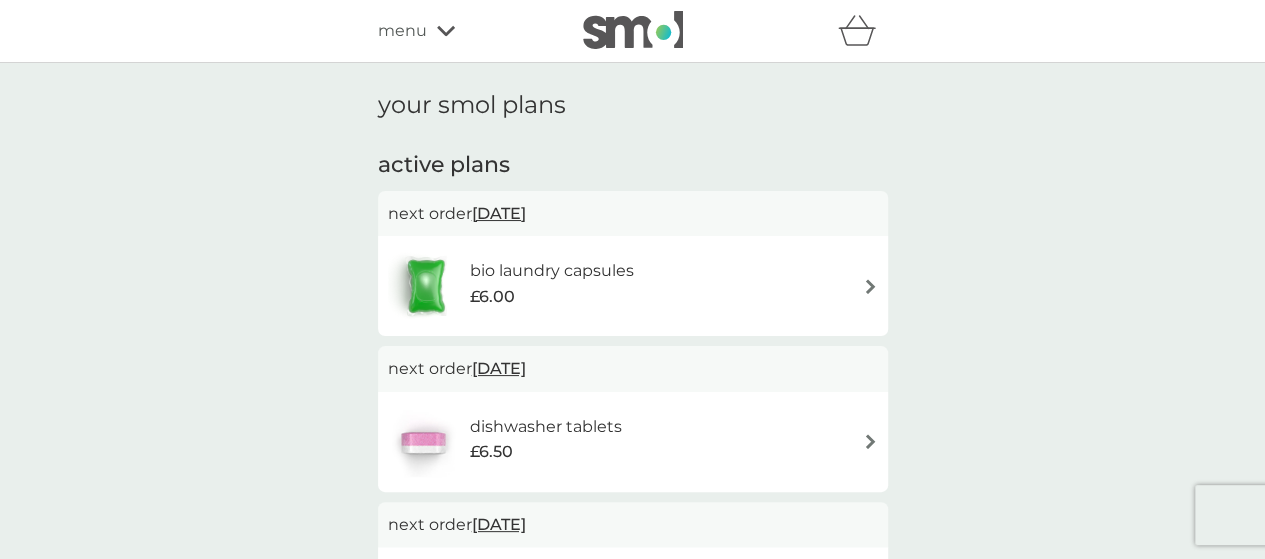 click on "bio laundry capsules £6.00" at bounding box center (561, 286) 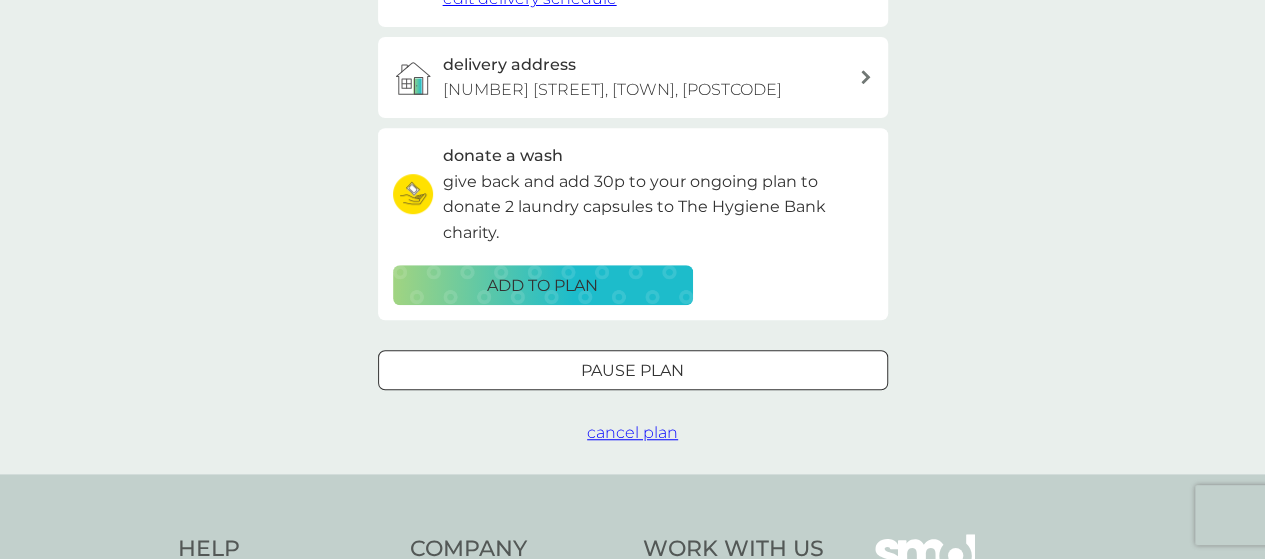 scroll, scrollTop: 600, scrollLeft: 0, axis: vertical 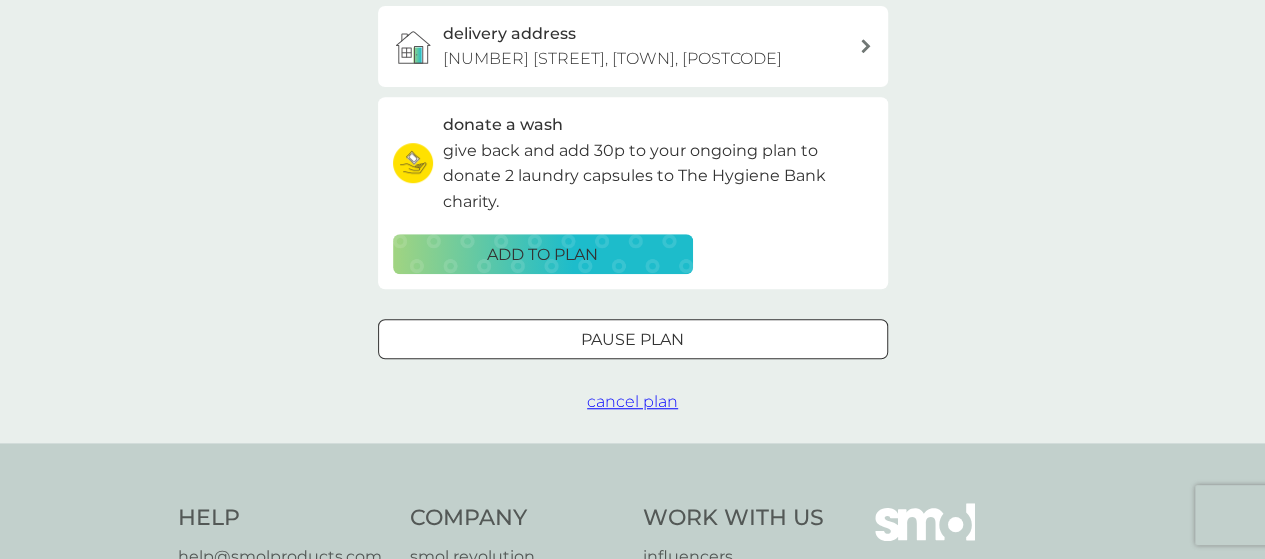 click on "cancel plan" at bounding box center [632, 401] 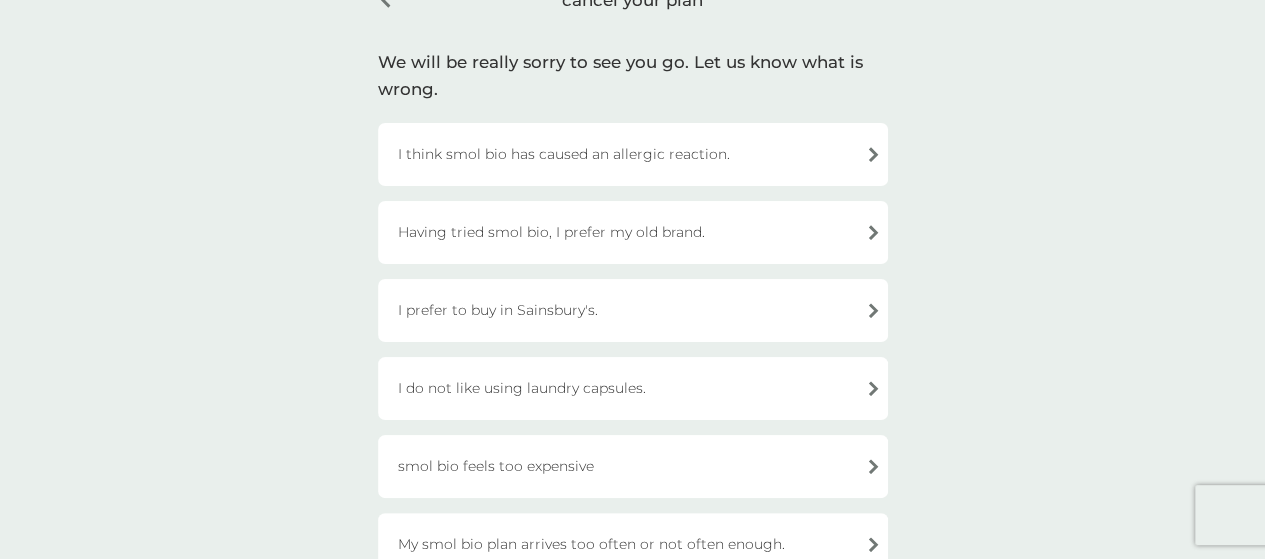 scroll, scrollTop: 300, scrollLeft: 0, axis: vertical 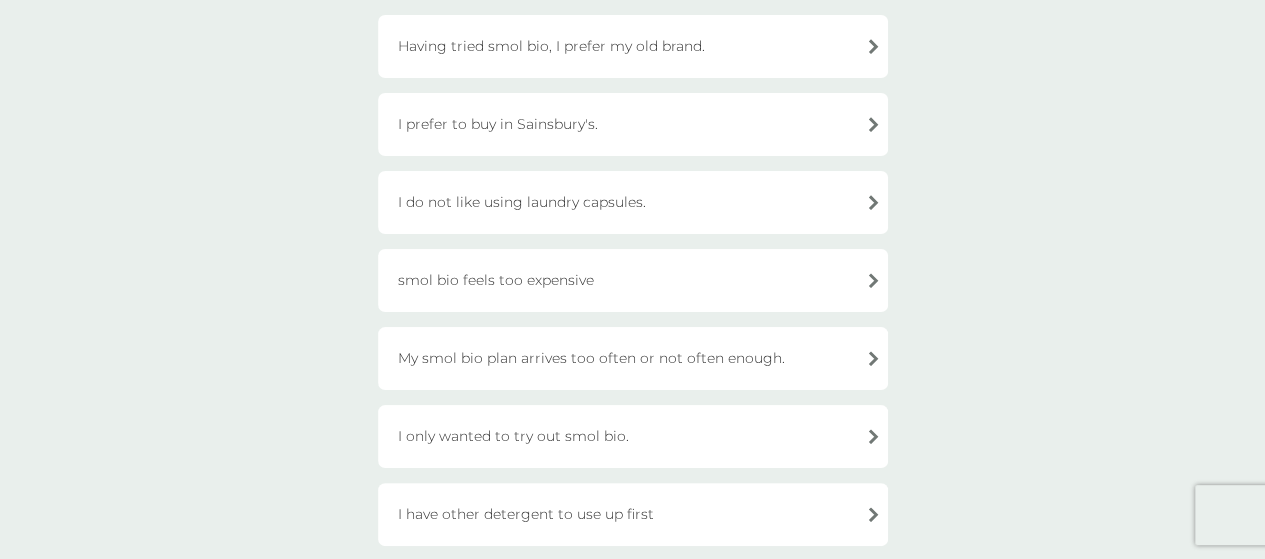 click on "smol bio feels too expensive" at bounding box center [633, 280] 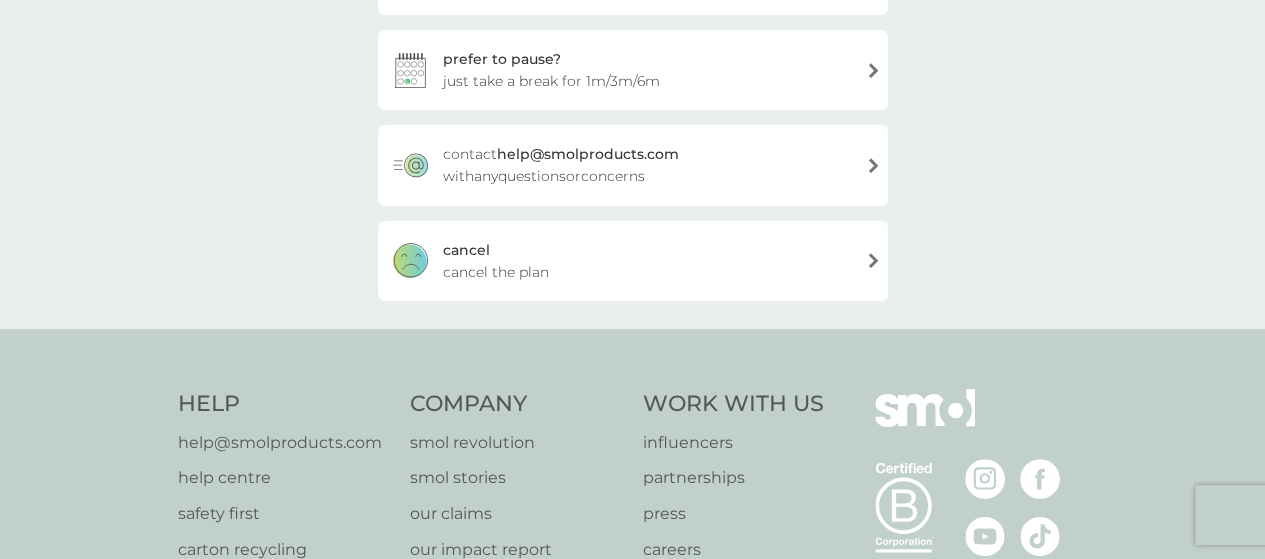 click on "cancel the plan" at bounding box center [496, 272] 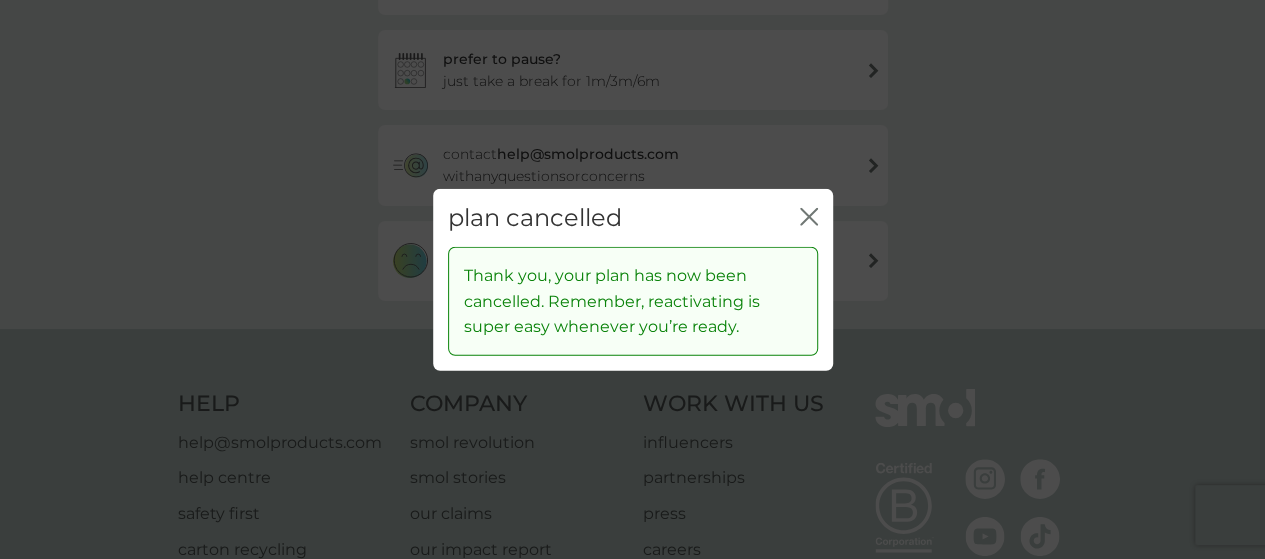 click on "close" 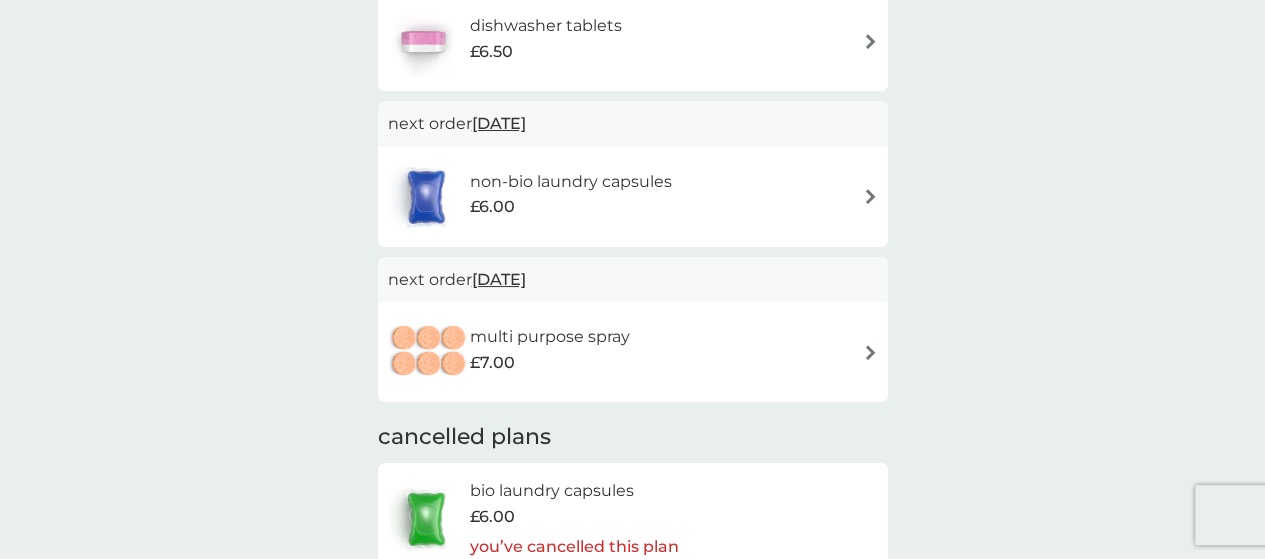 scroll, scrollTop: 200, scrollLeft: 0, axis: vertical 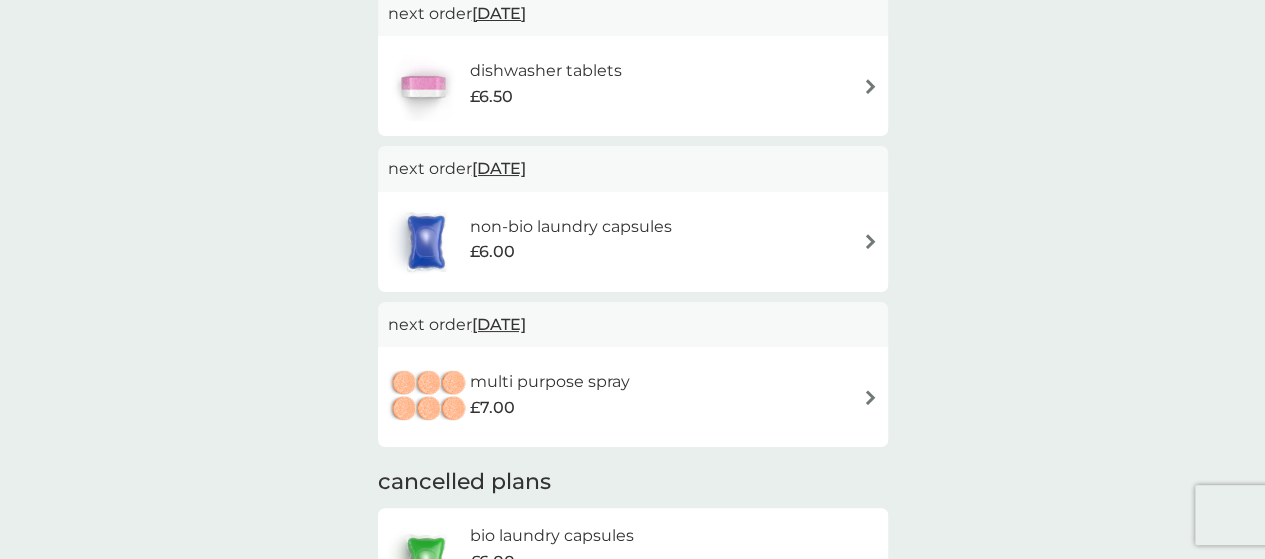 click on "multi purpose spray £7.00" at bounding box center (633, 397) 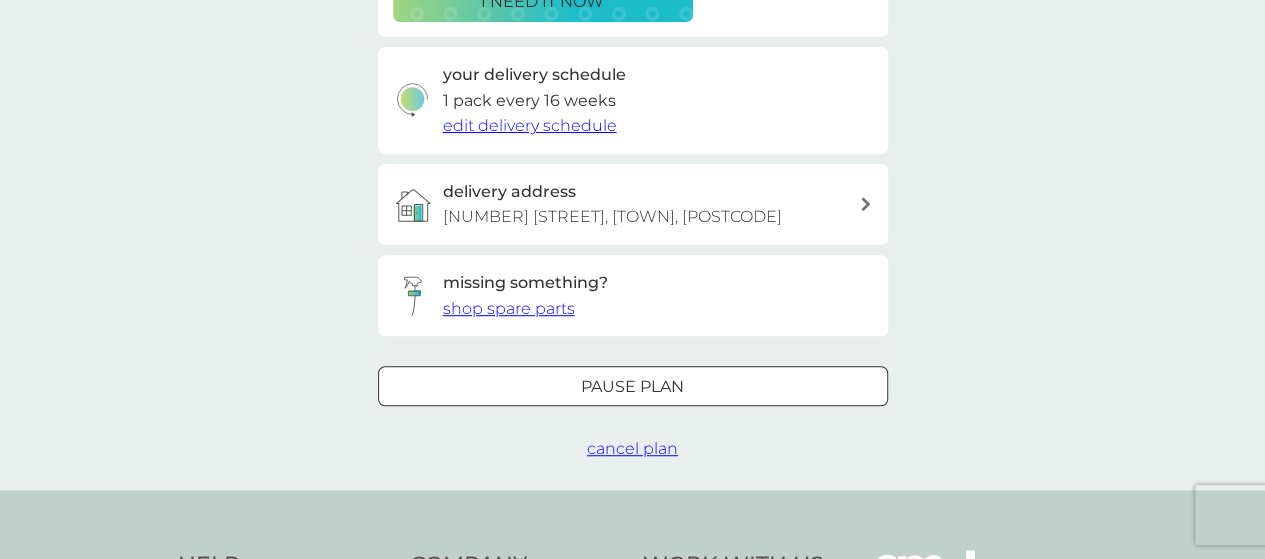 scroll, scrollTop: 500, scrollLeft: 0, axis: vertical 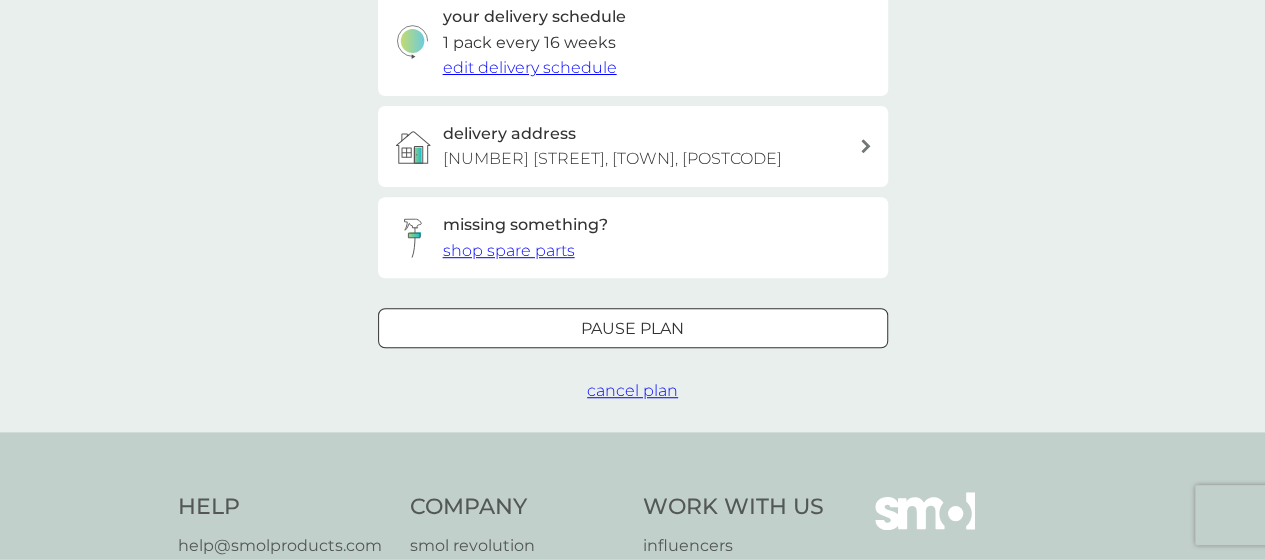 click on "cancel plan" at bounding box center [632, 390] 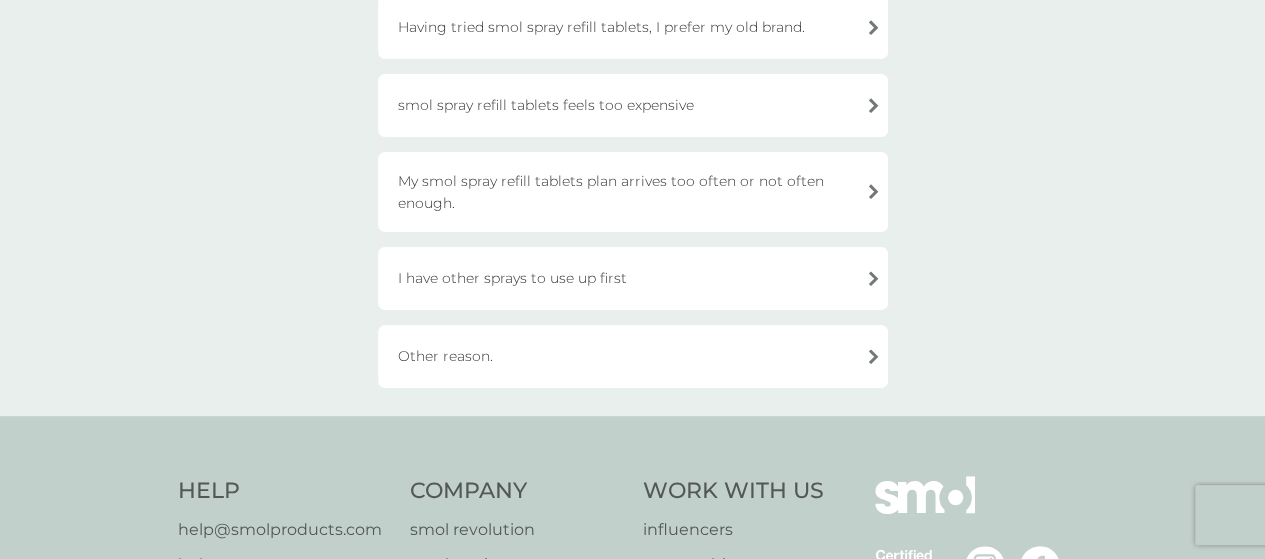 scroll, scrollTop: 400, scrollLeft: 0, axis: vertical 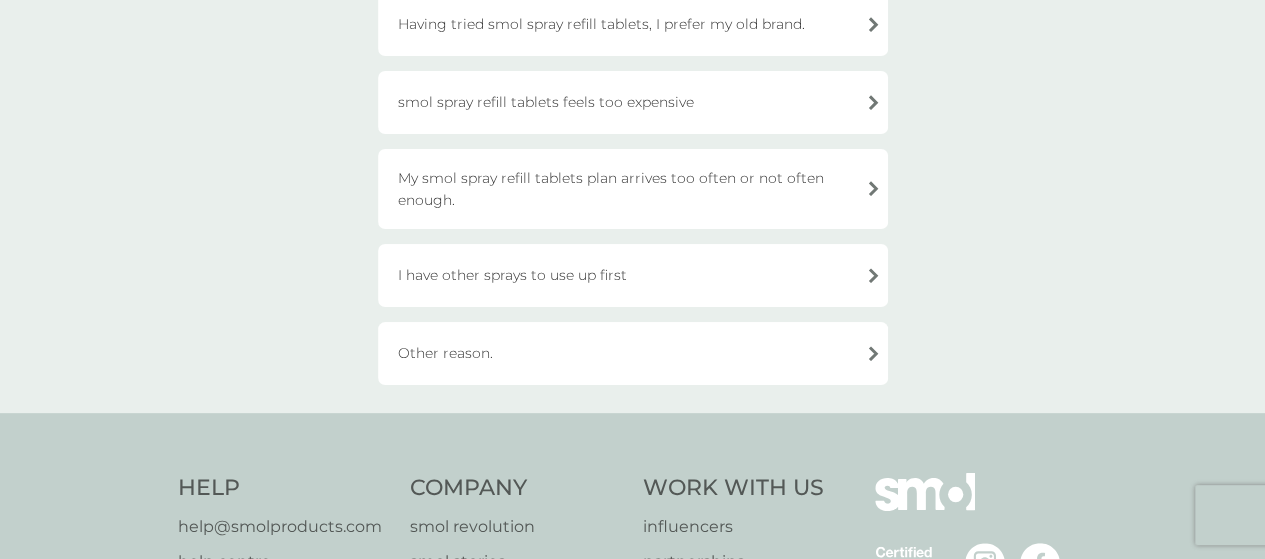 click on "smol spray refill tablets feels too expensive" at bounding box center (633, 102) 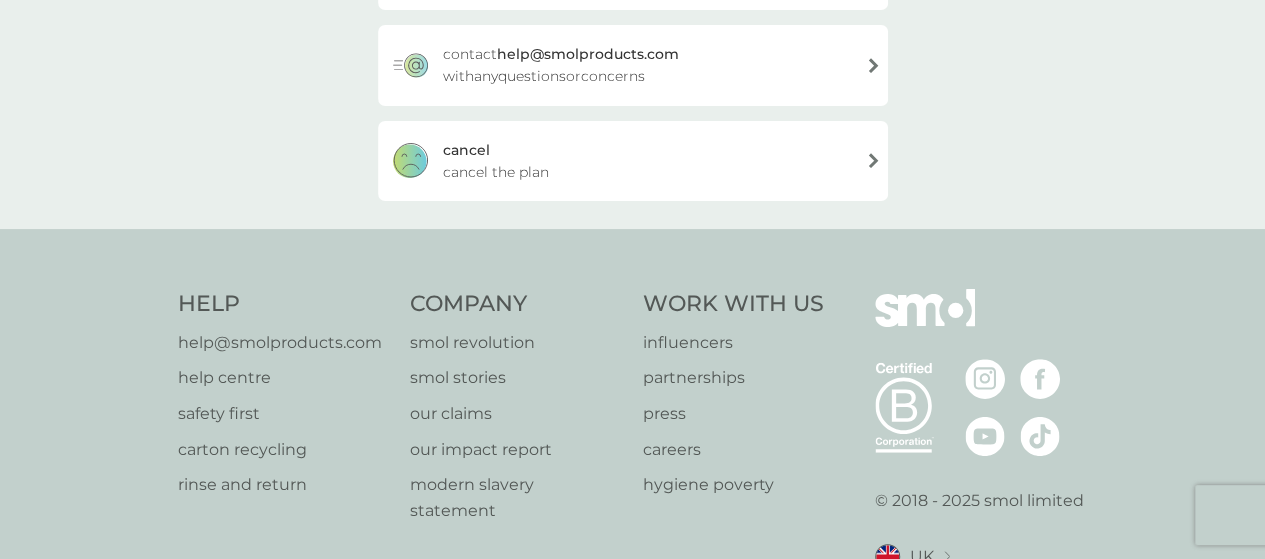 click on "cancel cancel the plan" at bounding box center (633, 161) 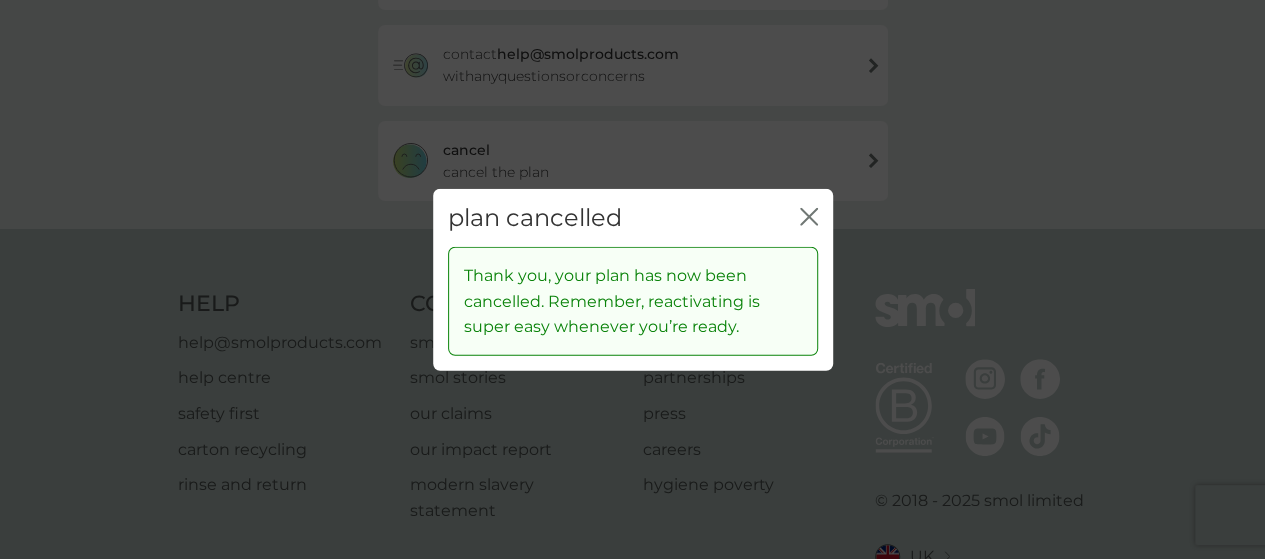 click 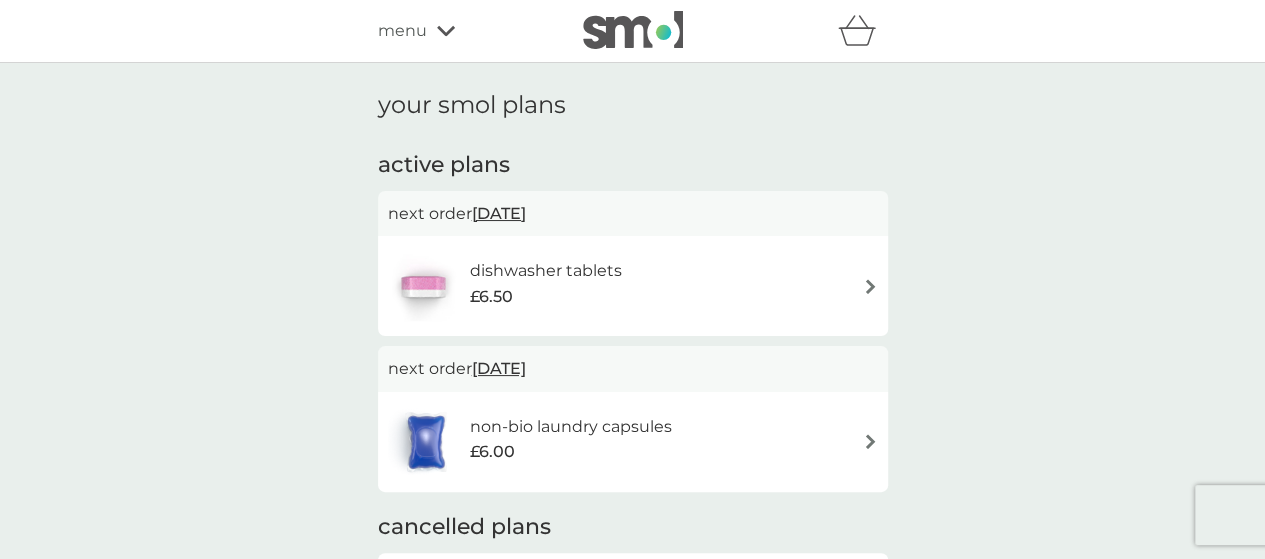 click on "dishwasher tablets £6.50" at bounding box center [633, 286] 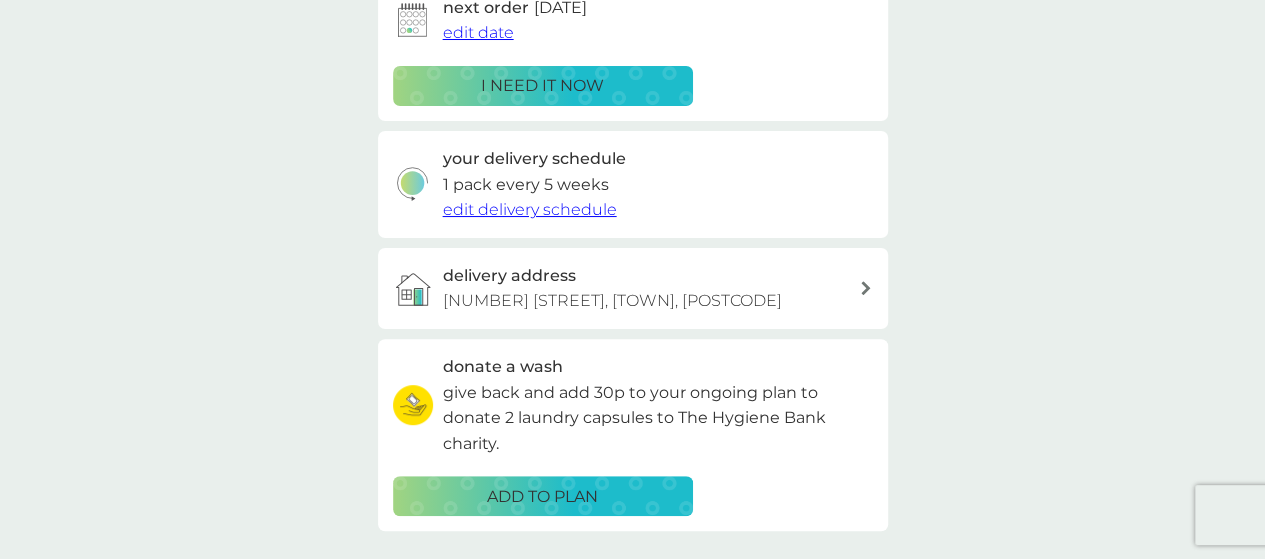 scroll, scrollTop: 700, scrollLeft: 0, axis: vertical 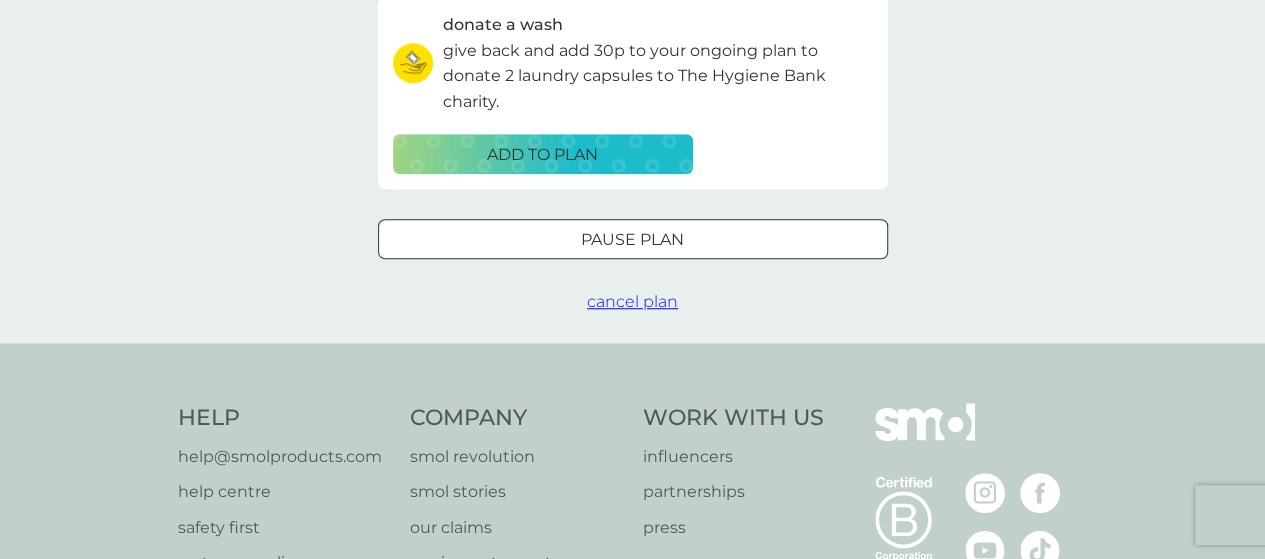 click on "your smol plans dishwasher tablets £6.50 30 x tablets per pack plan settings next order [DATE] edit date i need it now your delivery schedule 1 pack every 5 weeks edit delivery schedule delivery address [NUMBER] [STREET], [CITY], [POSTCODE] donate a wash give back and add 30p to your ongoing plan to donate 2 laundry capsules to The Hygiene Bank charity. ADD TO PLAN Pause plan cancel plan" at bounding box center (632, -147) 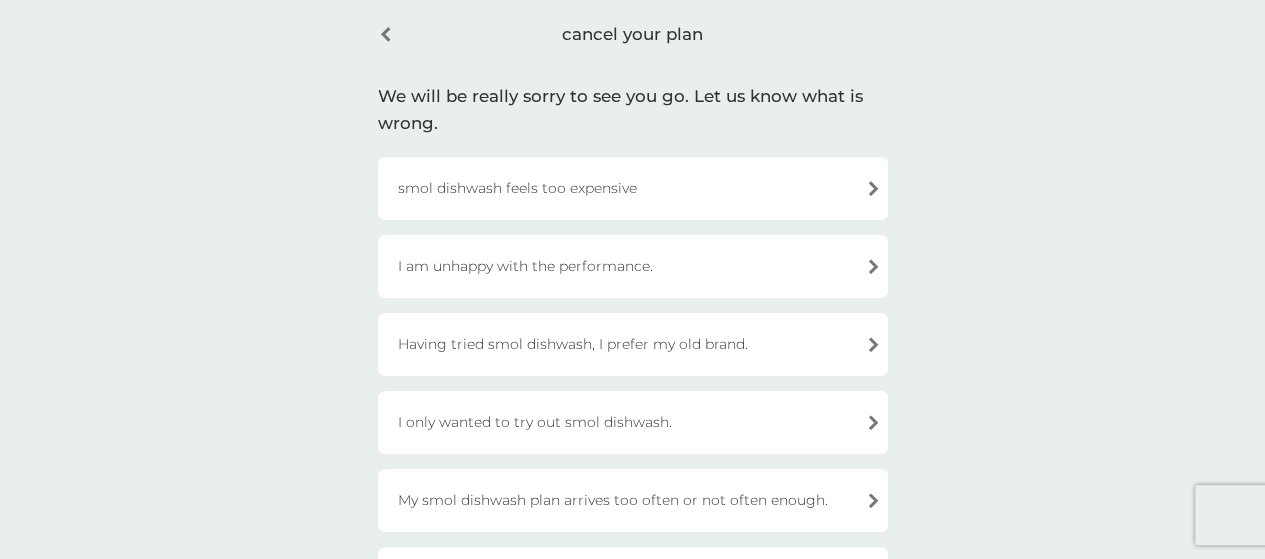 scroll, scrollTop: 300, scrollLeft: 0, axis: vertical 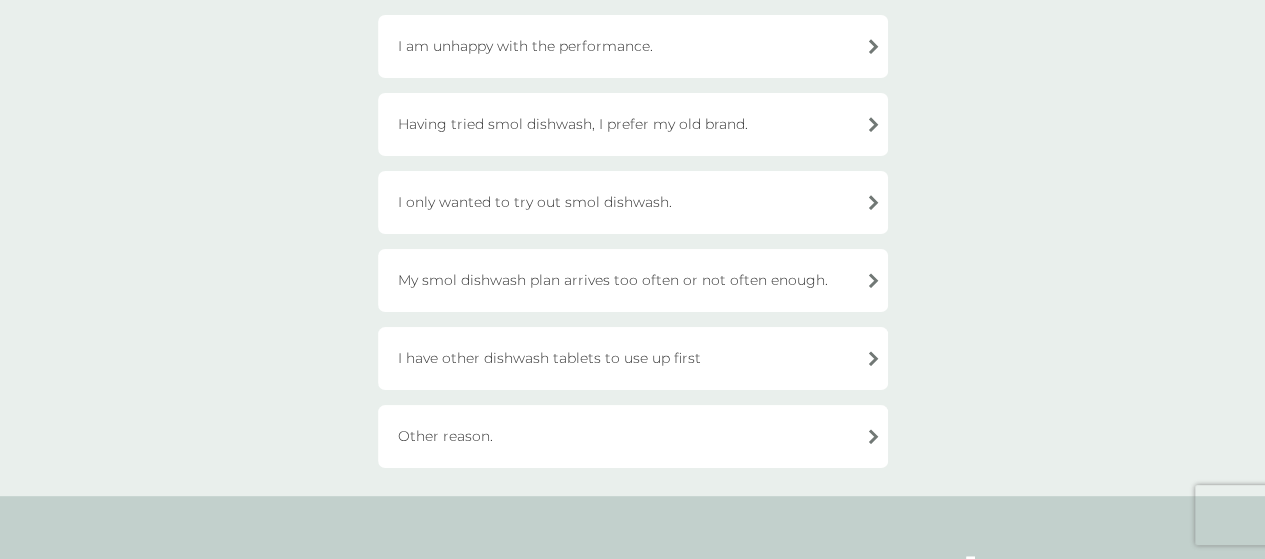click on "I have other dishwash tablets to use up first" at bounding box center (633, 358) 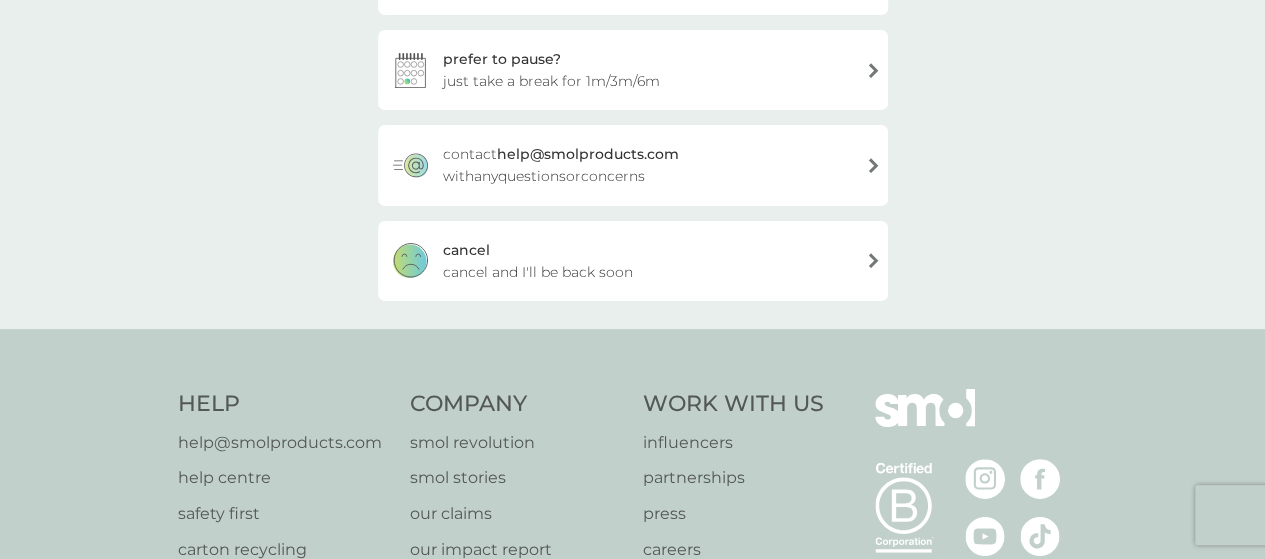 click on "cancel and I'll be back soon" at bounding box center [538, 272] 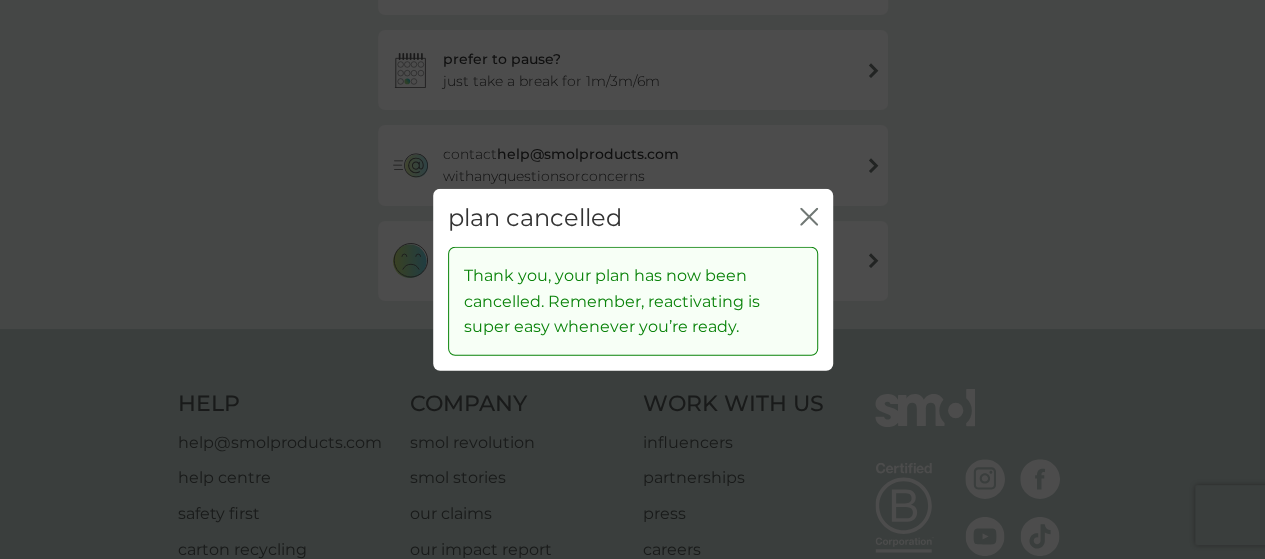 click on "close" at bounding box center [809, 217] 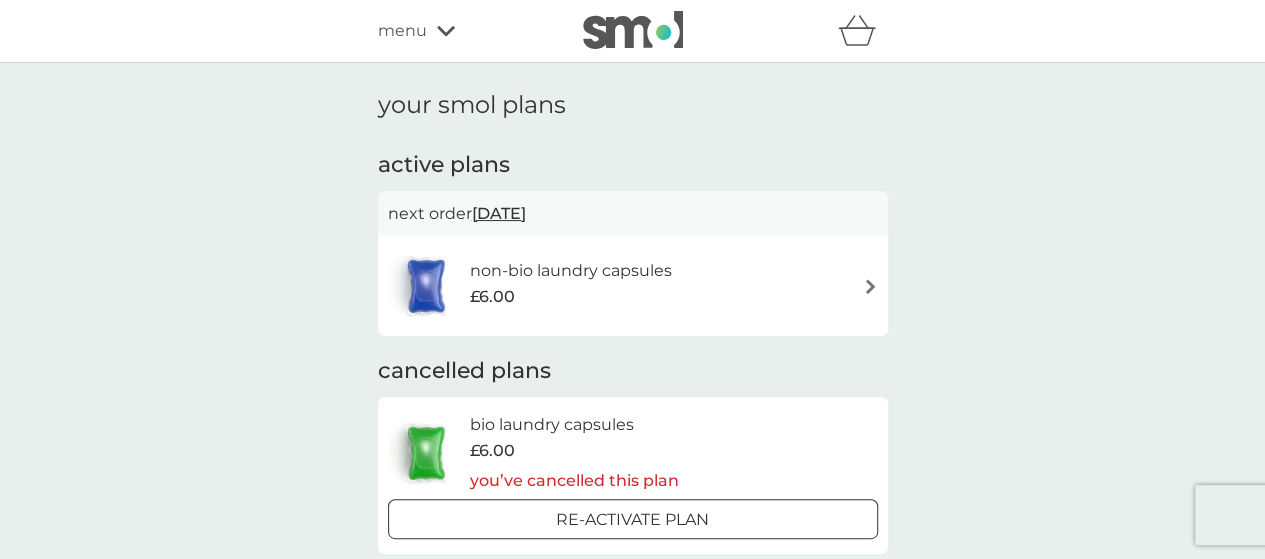 click on "non-bio laundry capsules £6.00" at bounding box center (633, 286) 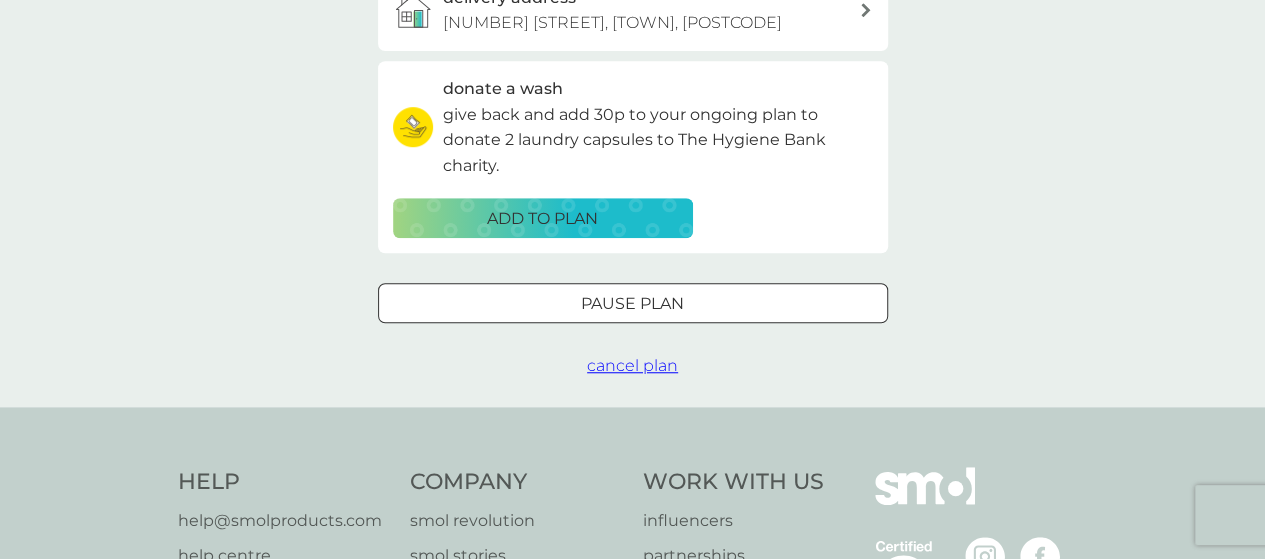 scroll, scrollTop: 700, scrollLeft: 0, axis: vertical 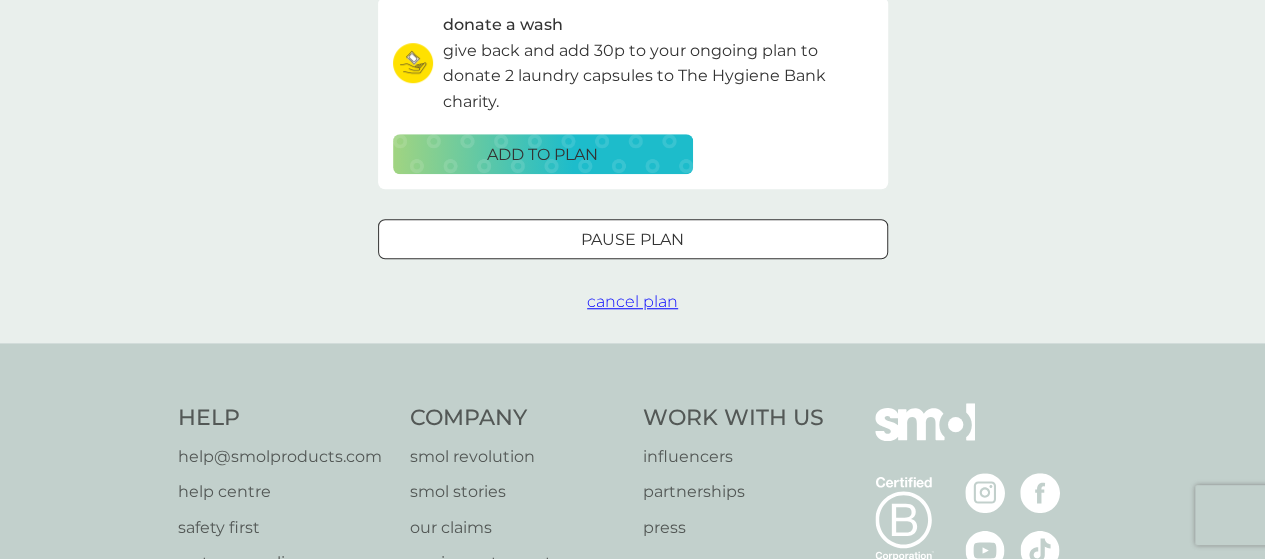 click on "cancel plan" at bounding box center (632, 301) 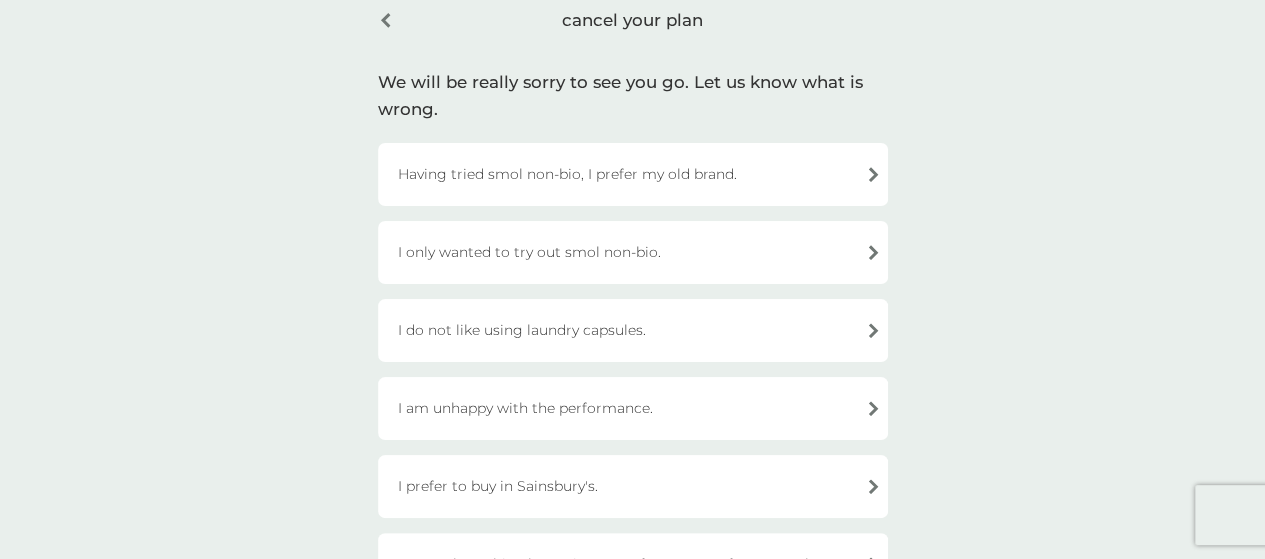 scroll, scrollTop: 200, scrollLeft: 0, axis: vertical 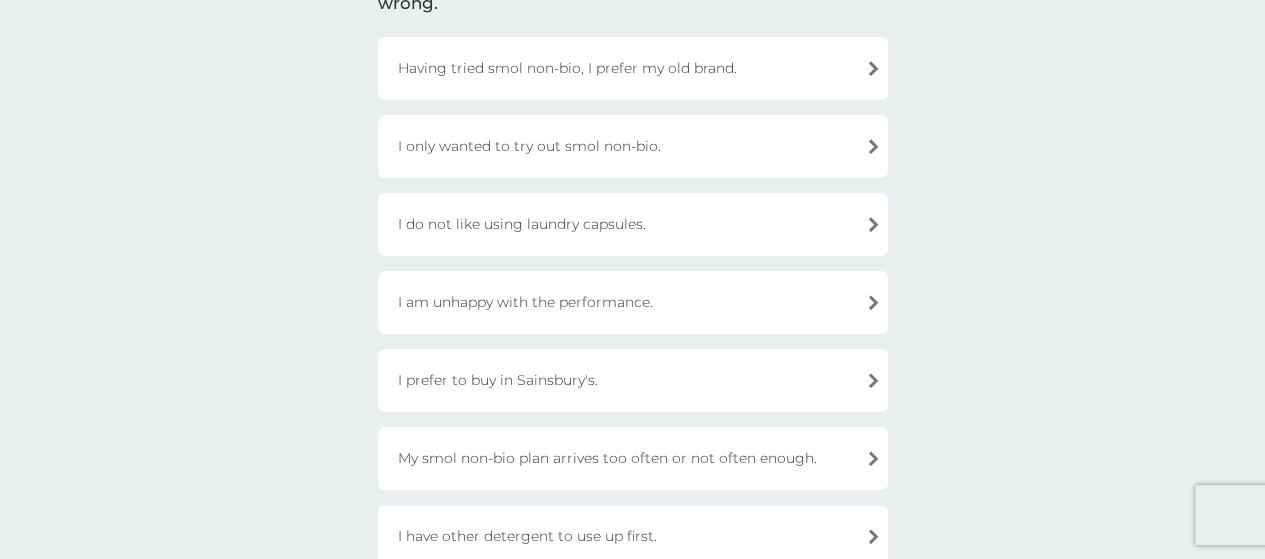 click on "I prefer to buy in Sainsbury's." at bounding box center [633, 380] 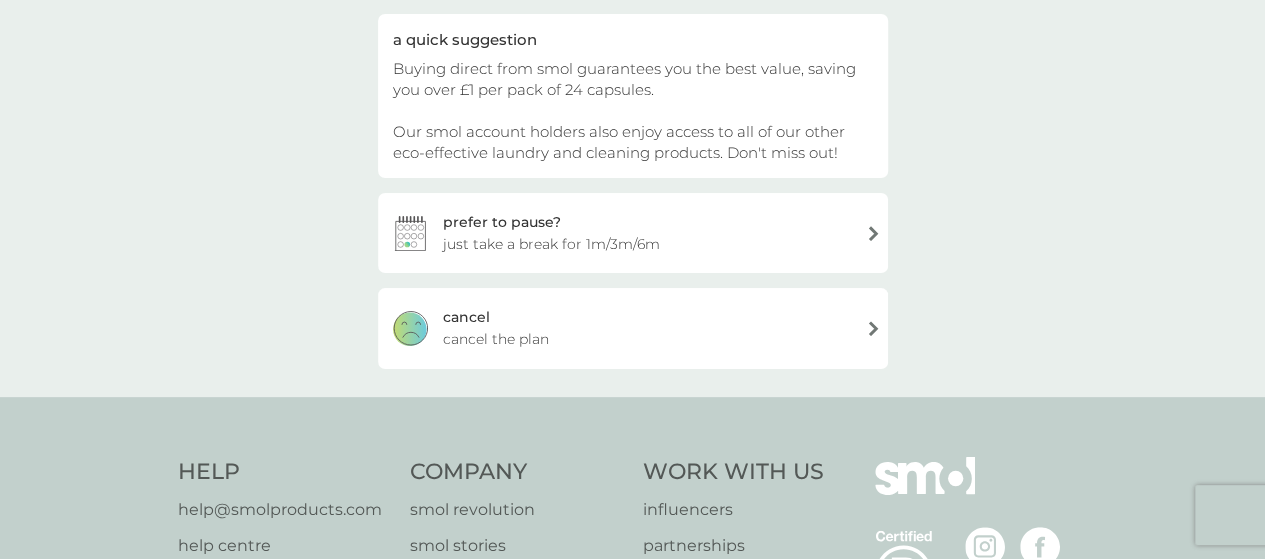 click on "cancel cancel the plan" at bounding box center (633, 328) 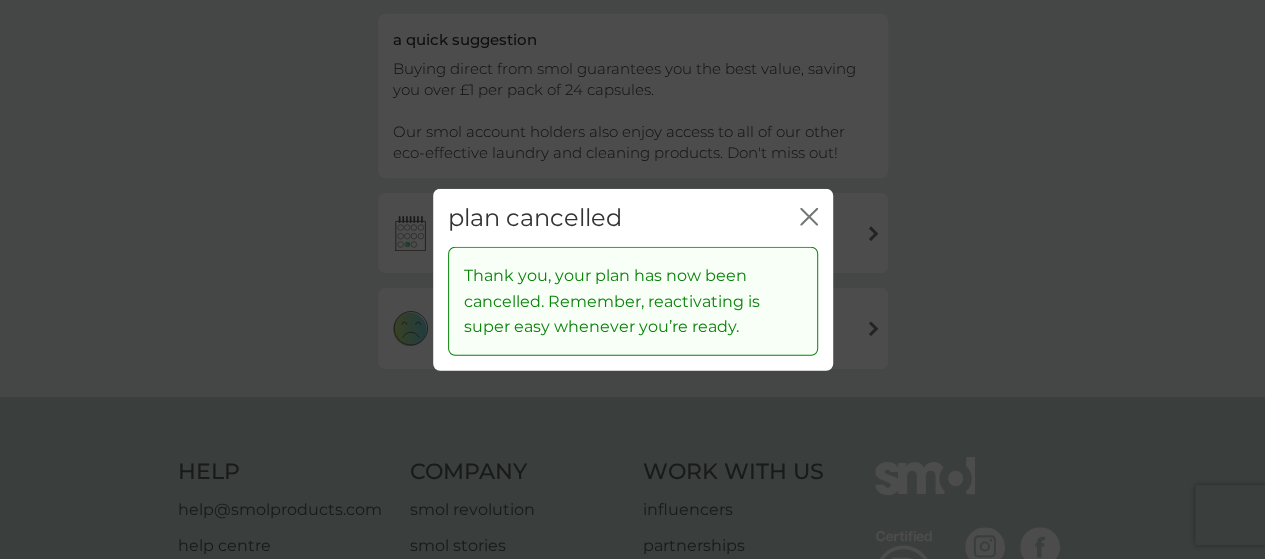 click on "plan cancelled close" at bounding box center (633, 217) 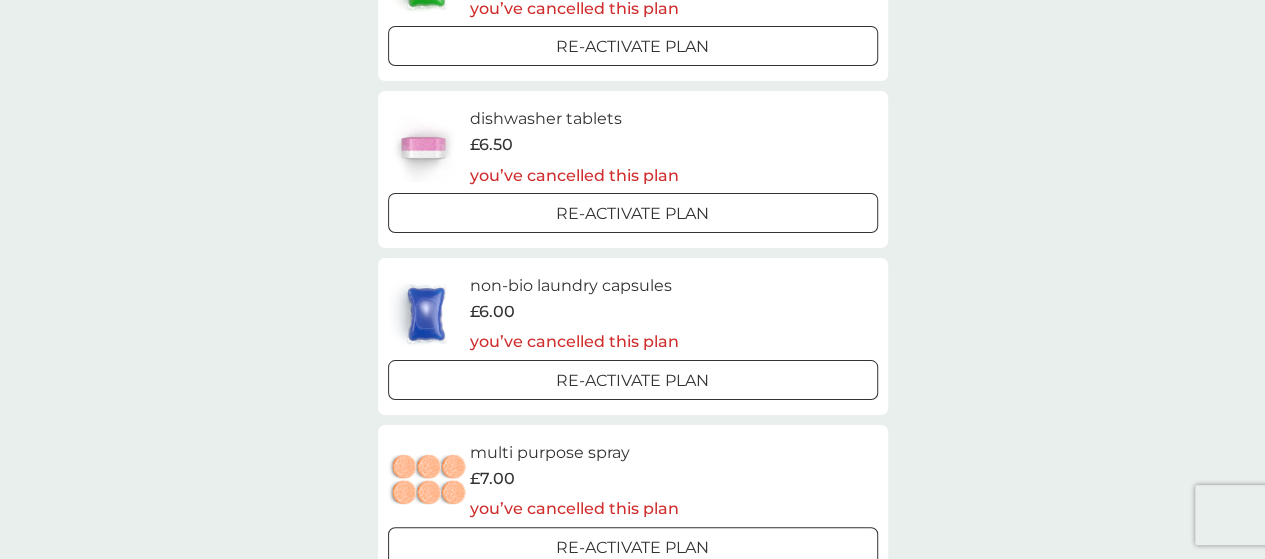 scroll, scrollTop: 0, scrollLeft: 0, axis: both 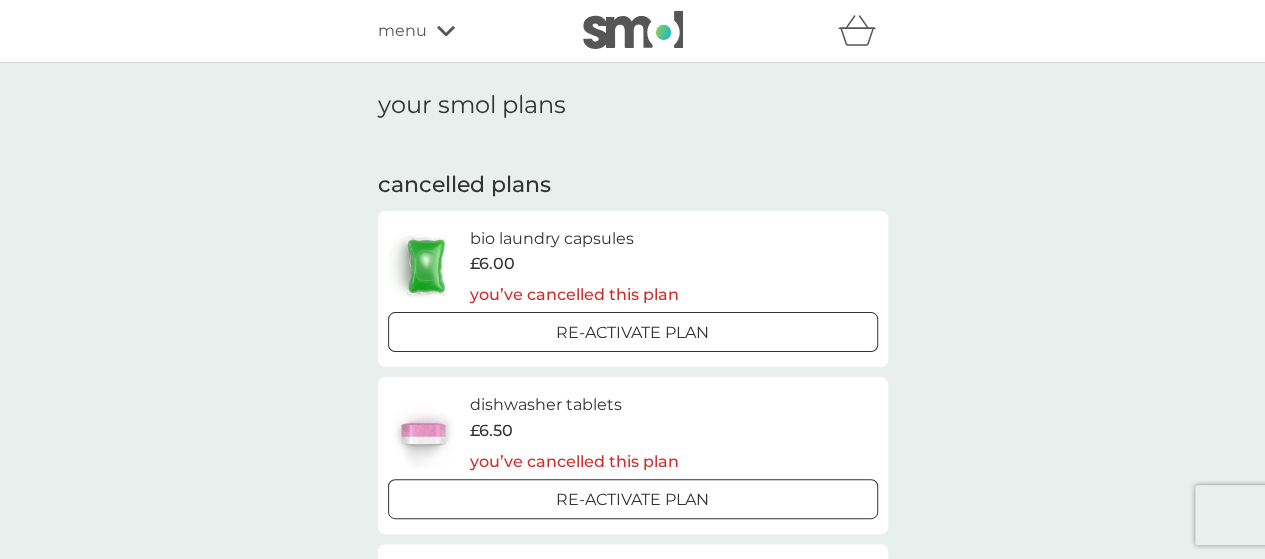 click on "menu" at bounding box center (402, 31) 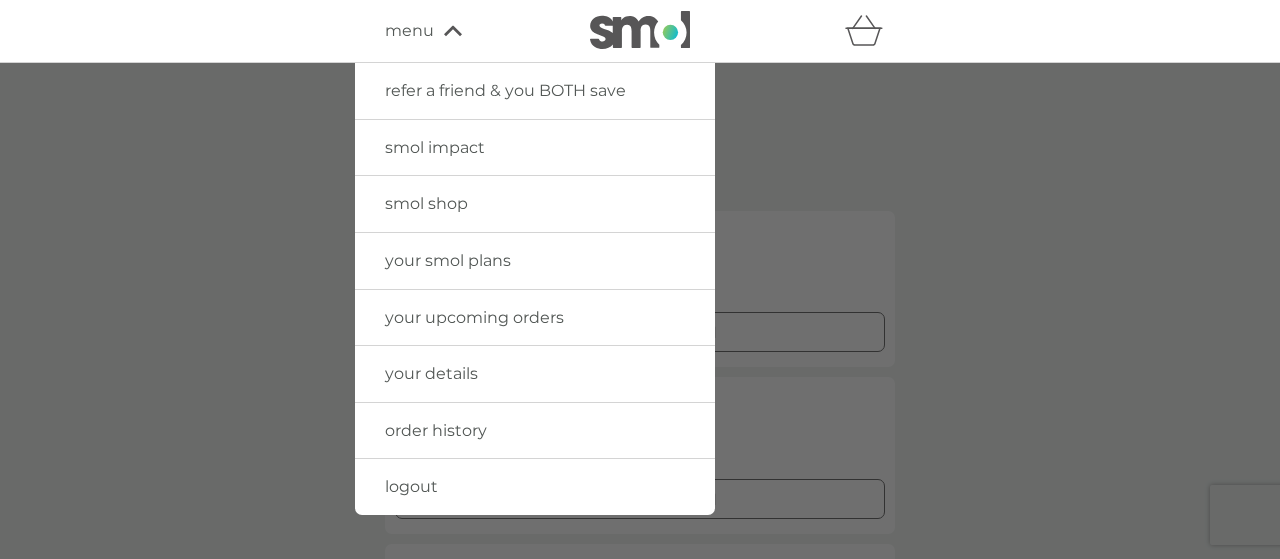 click on "order history" at bounding box center (436, 430) 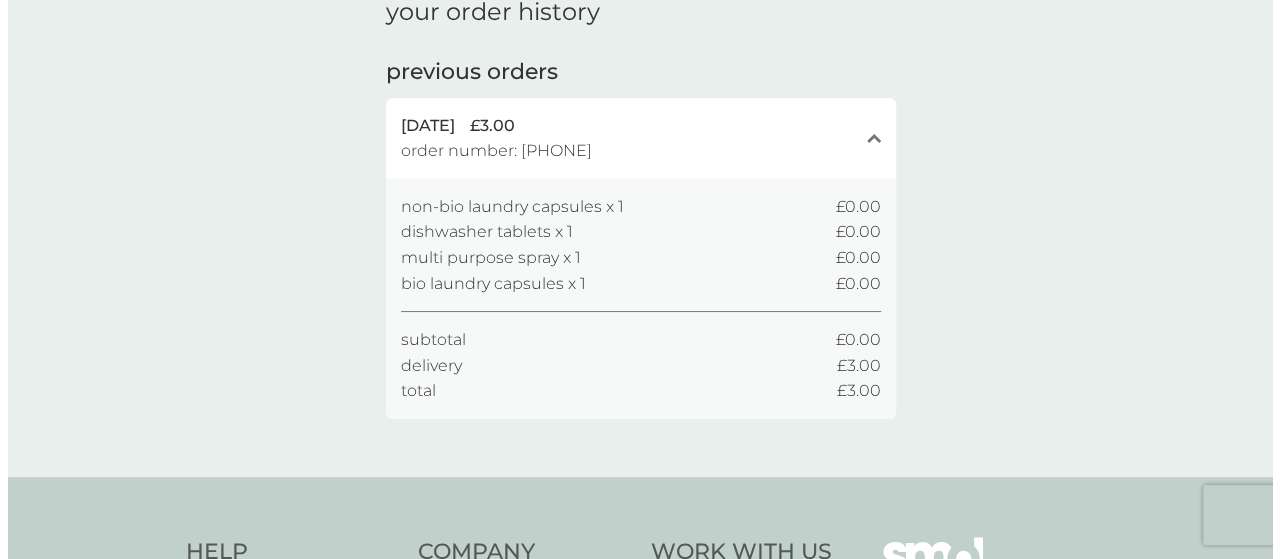 scroll, scrollTop: 0, scrollLeft: 0, axis: both 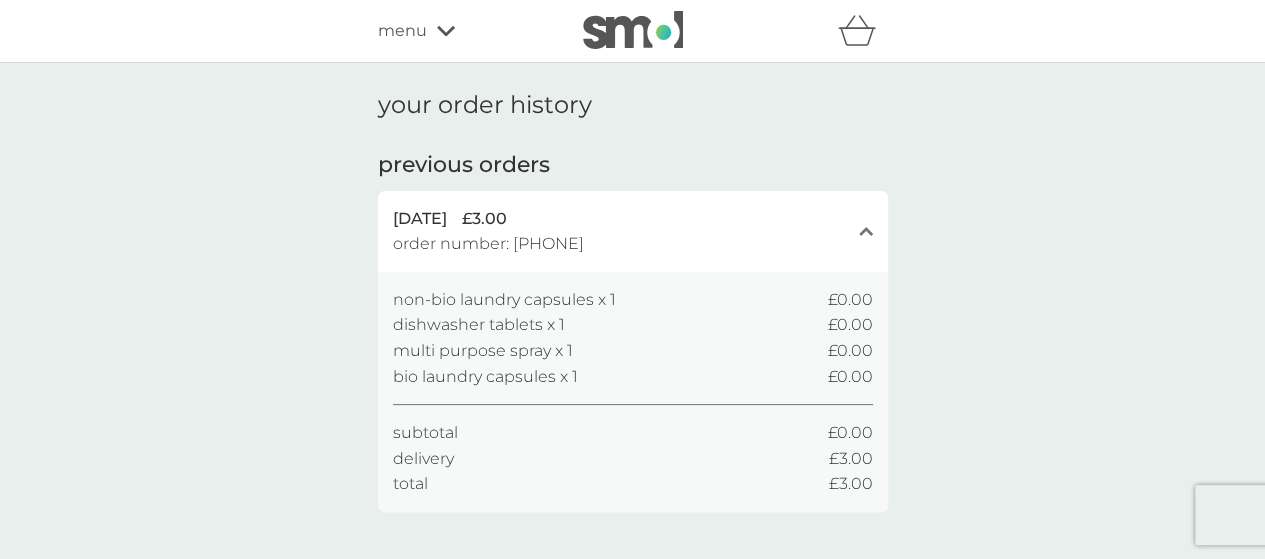 click on "menu" at bounding box center (463, 31) 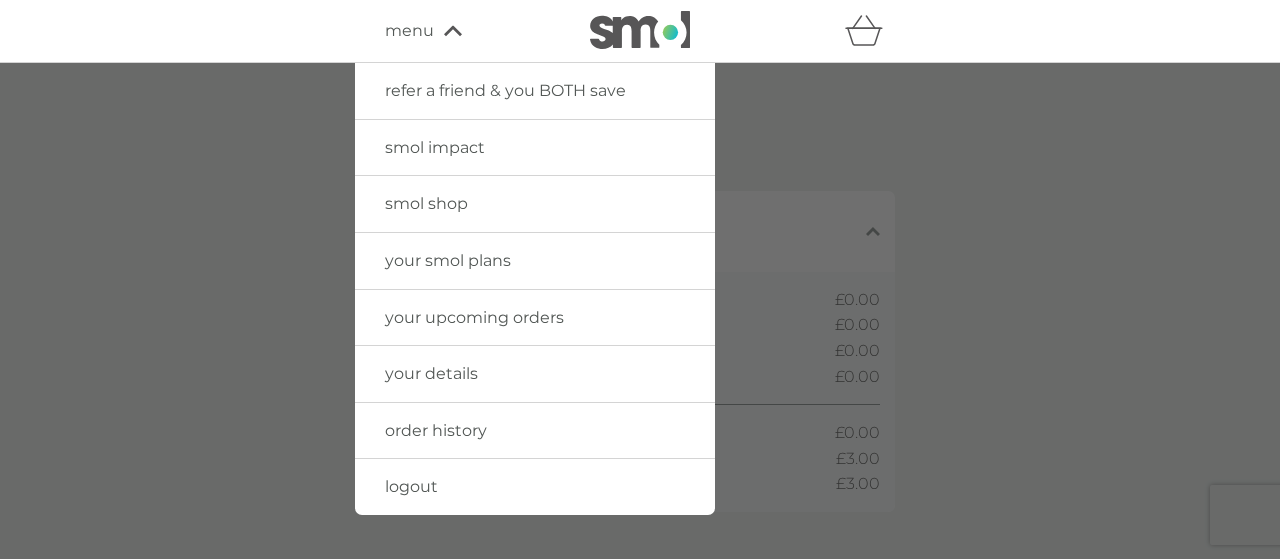 click on "logout" at bounding box center (411, 486) 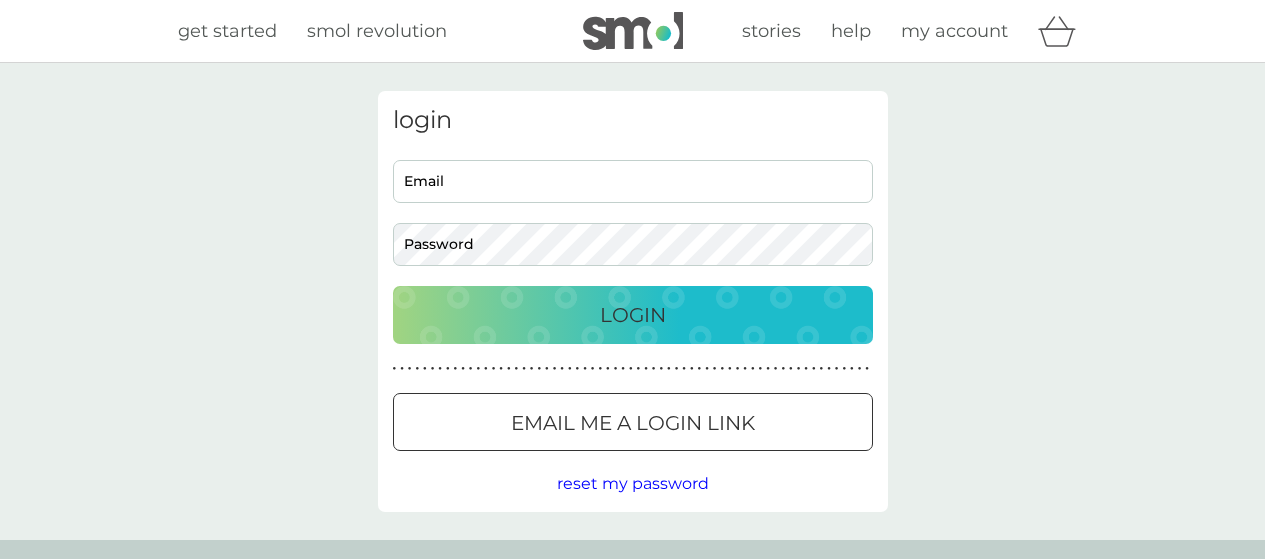 scroll, scrollTop: 0, scrollLeft: 0, axis: both 